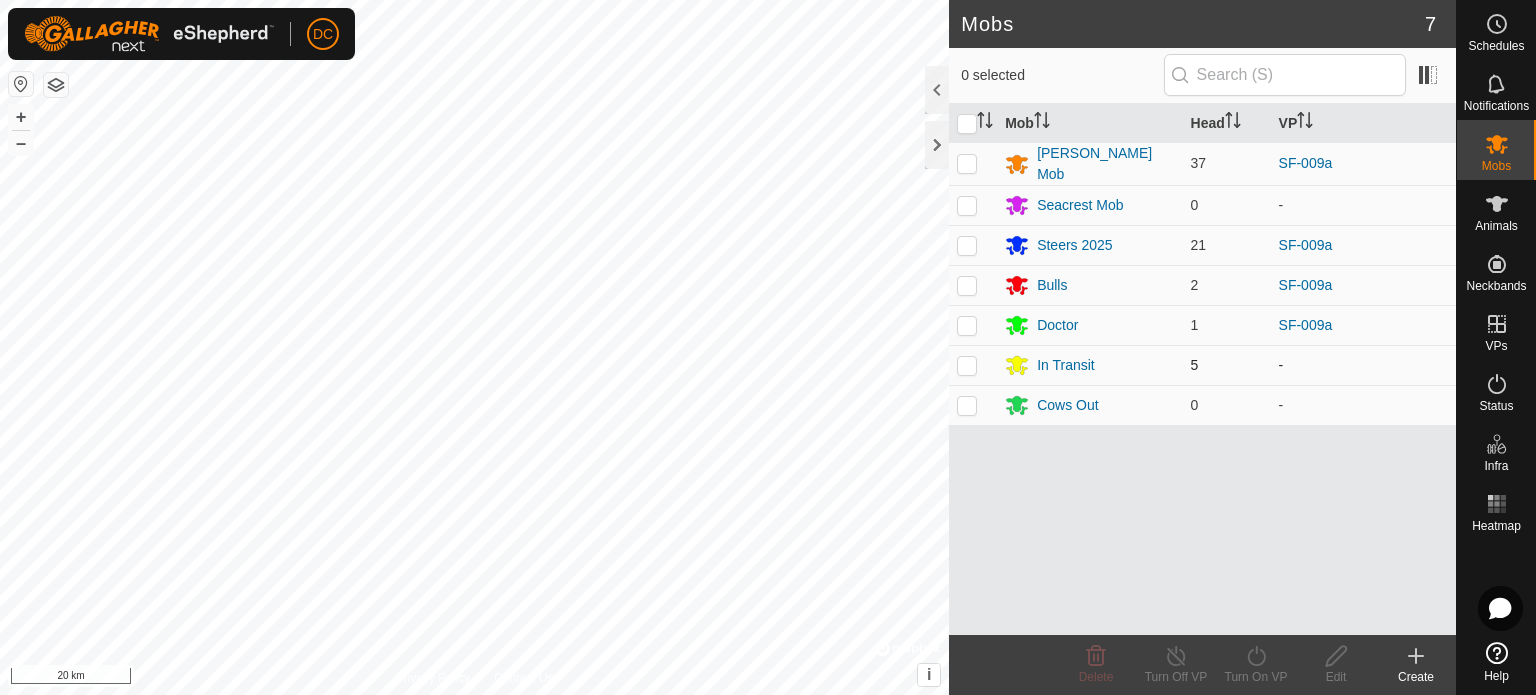 scroll, scrollTop: 0, scrollLeft: 0, axis: both 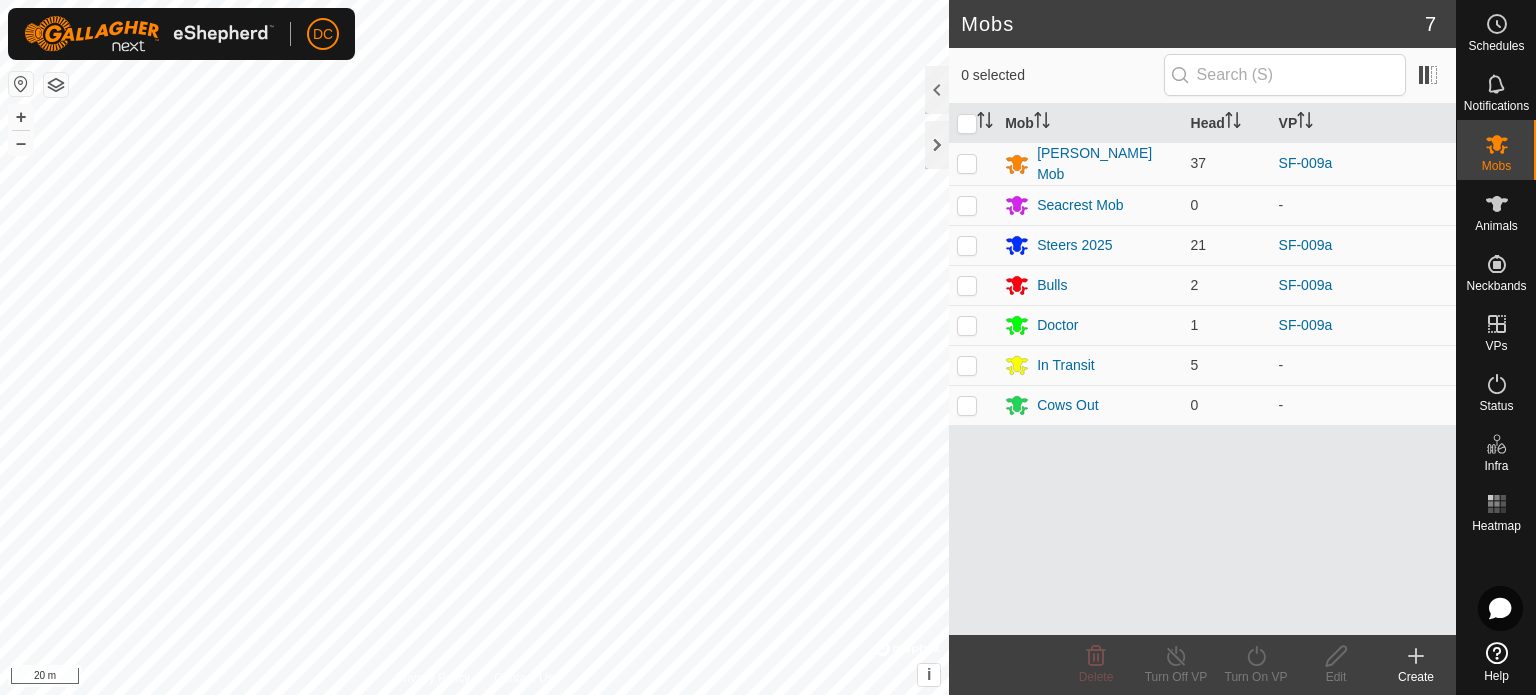 click 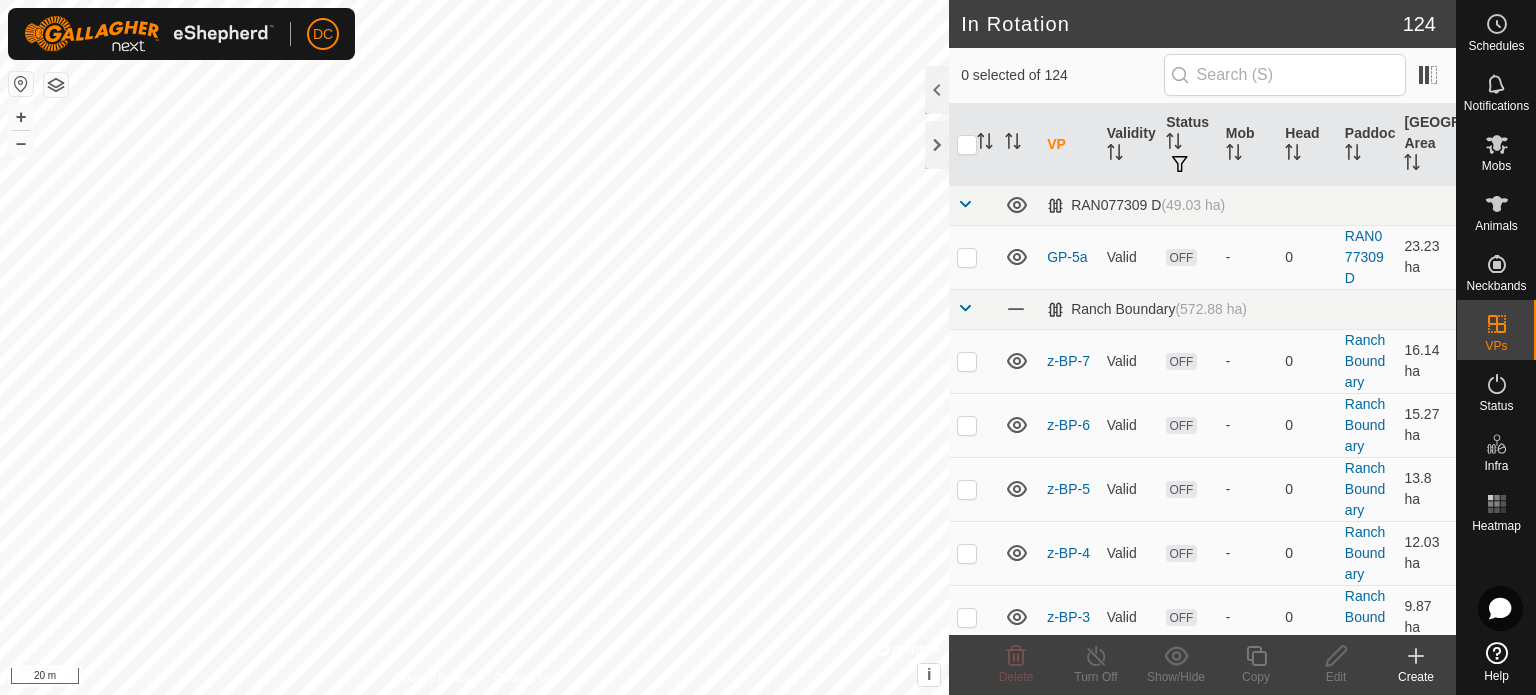 click on "Create" 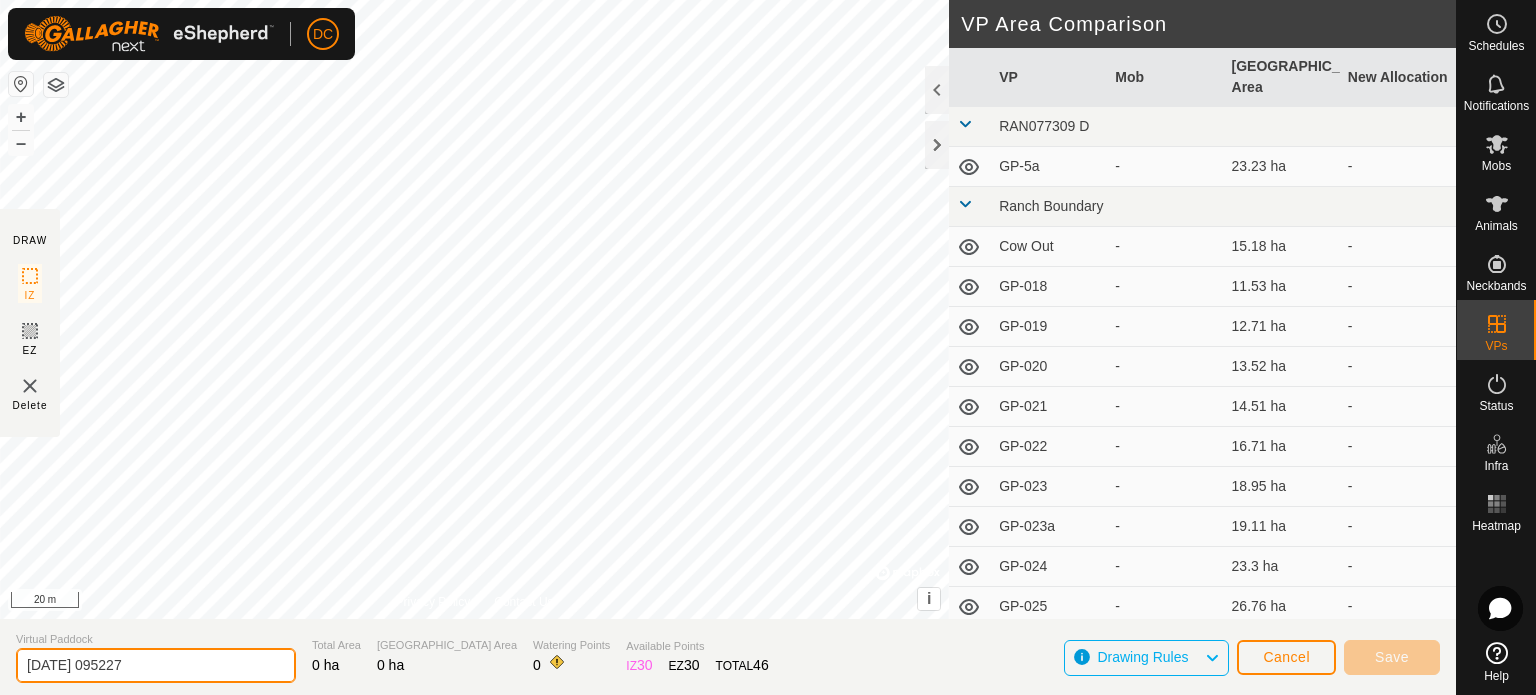 drag, startPoint x: 166, startPoint y: 661, endPoint x: 29, endPoint y: 647, distance: 137.71347 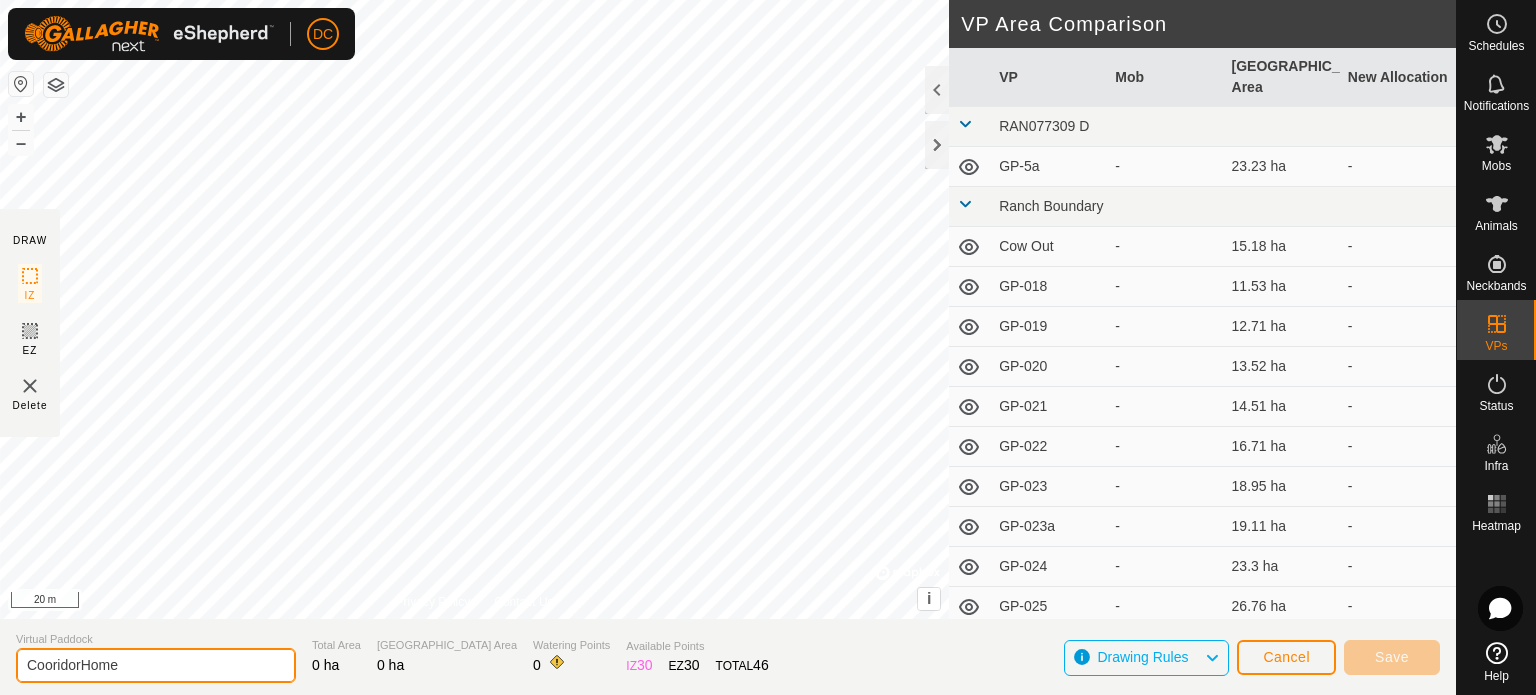 type on "CooridorHome" 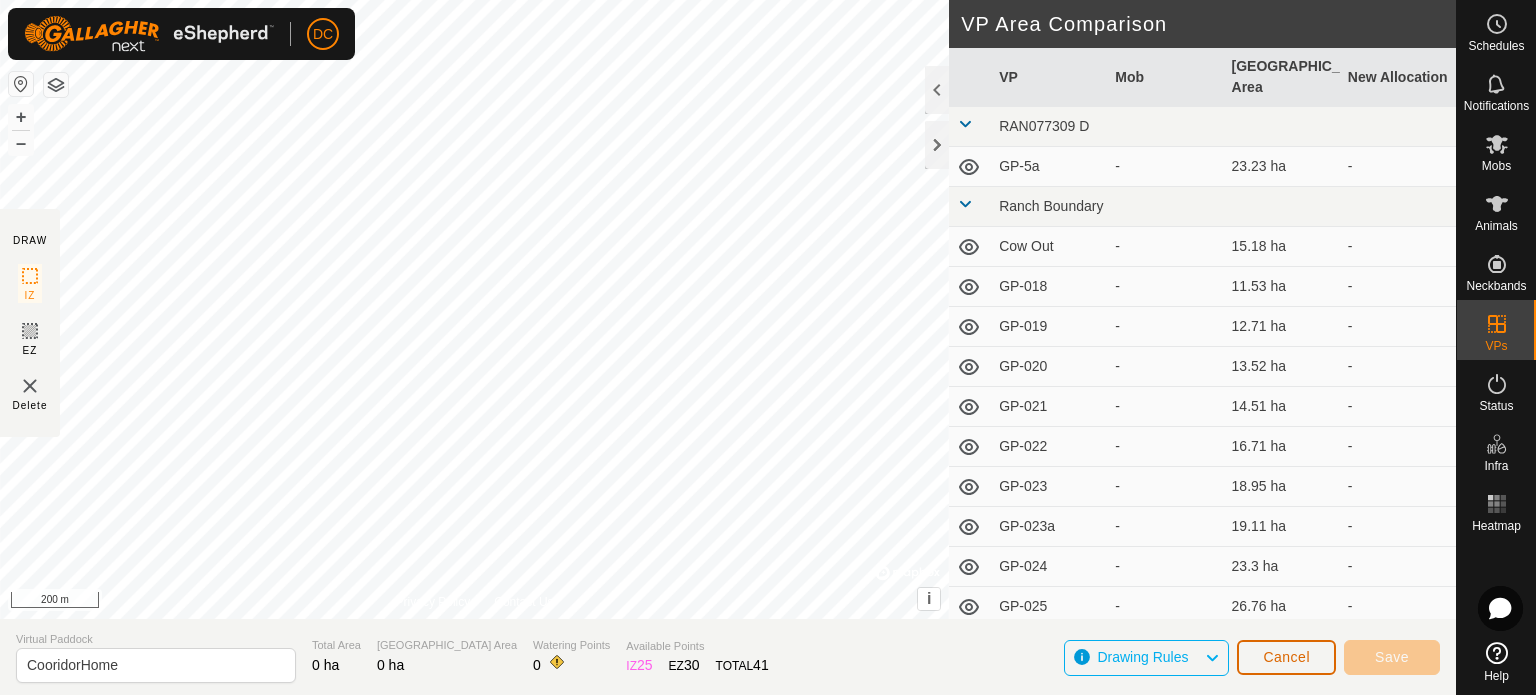 click on "Cancel" 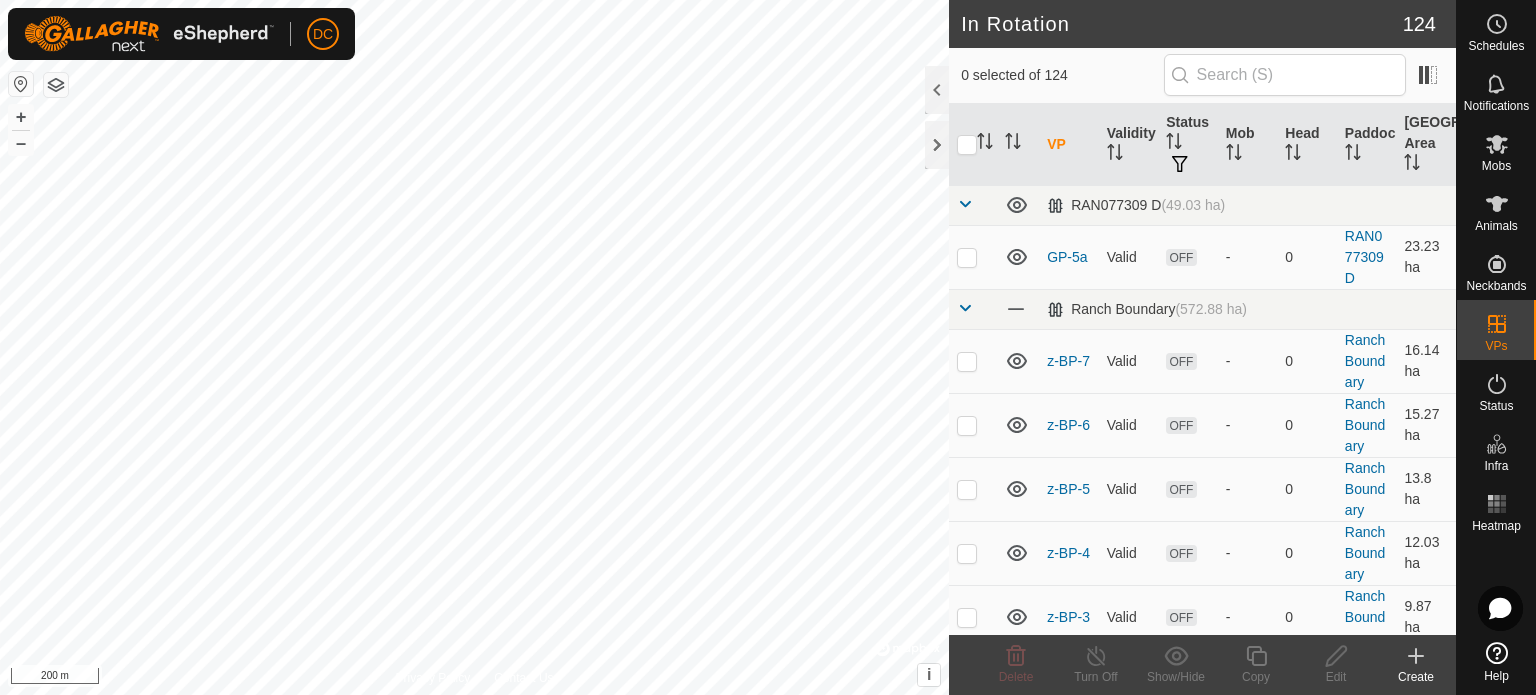 click 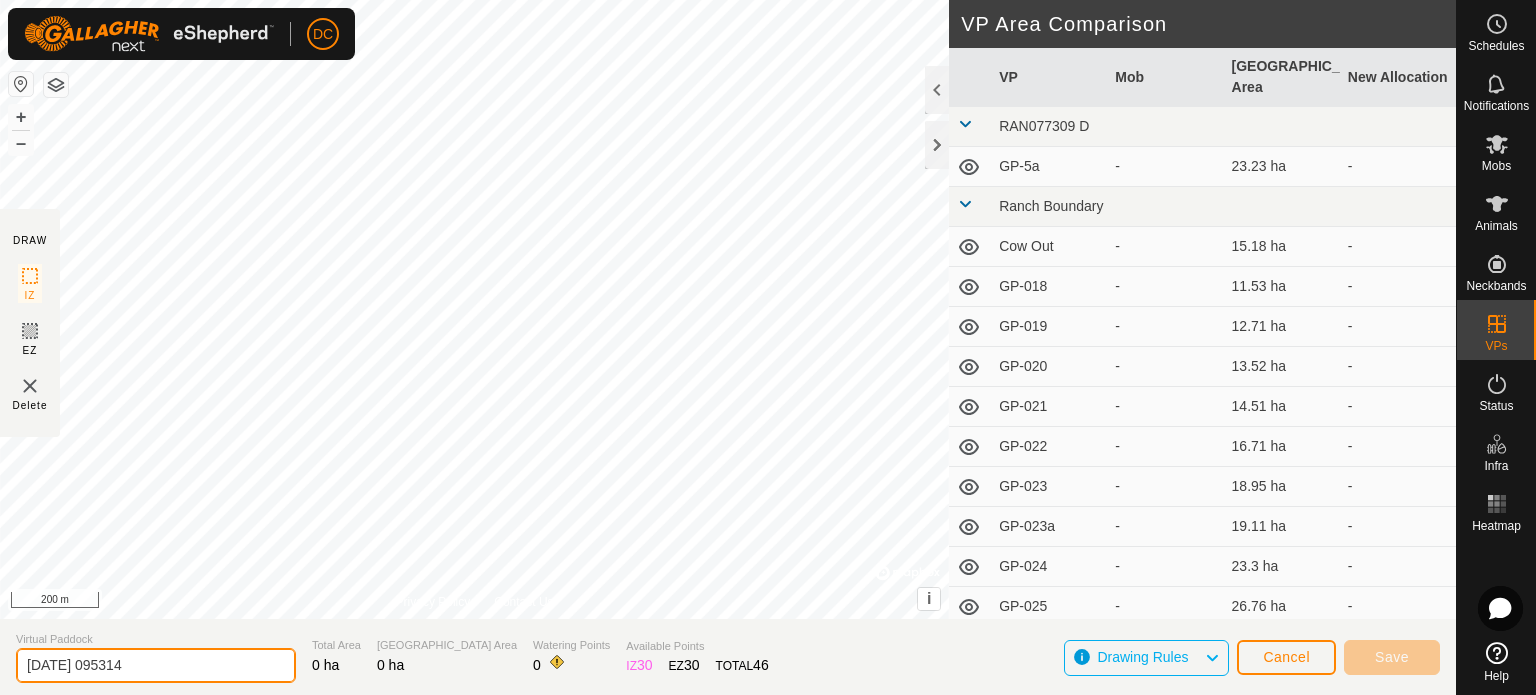 drag, startPoint x: 181, startPoint y: 668, endPoint x: 21, endPoint y: 647, distance: 161.37224 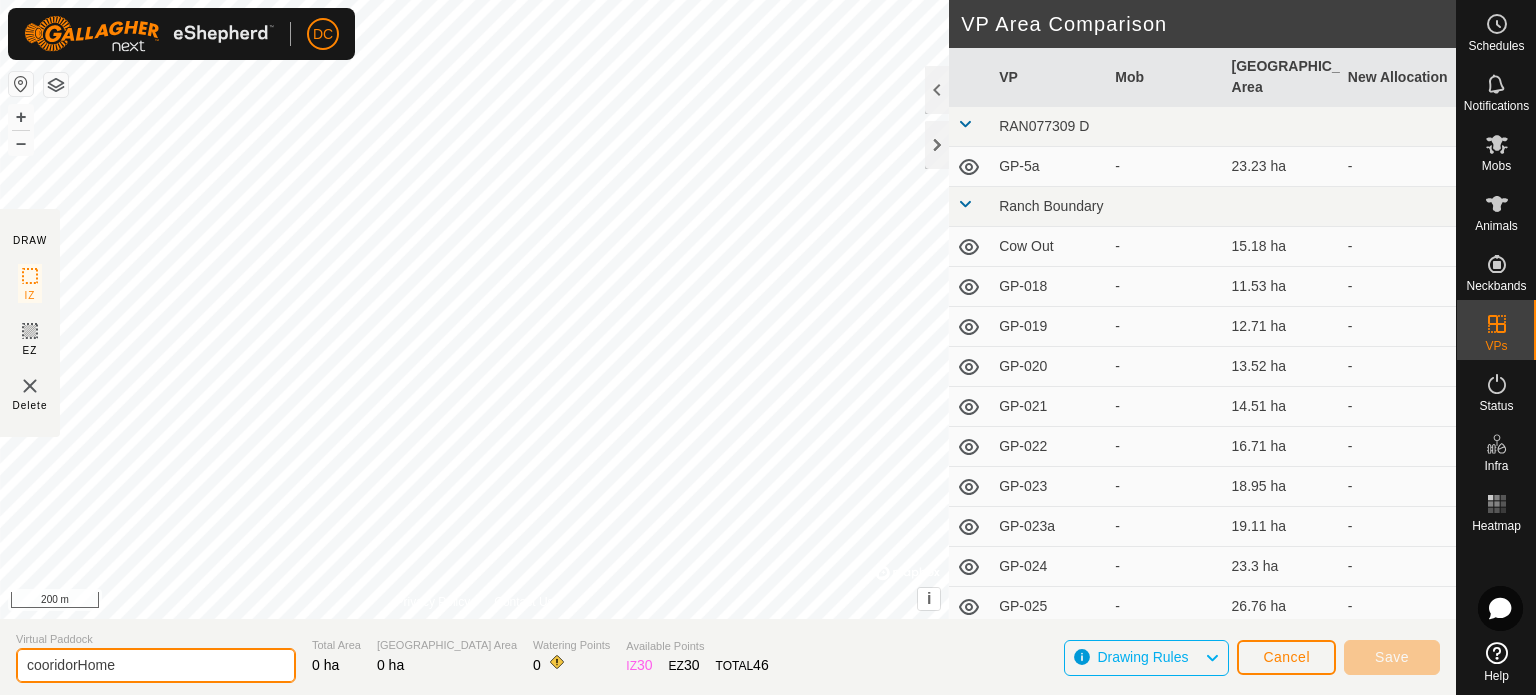 type on "cooridorHome" 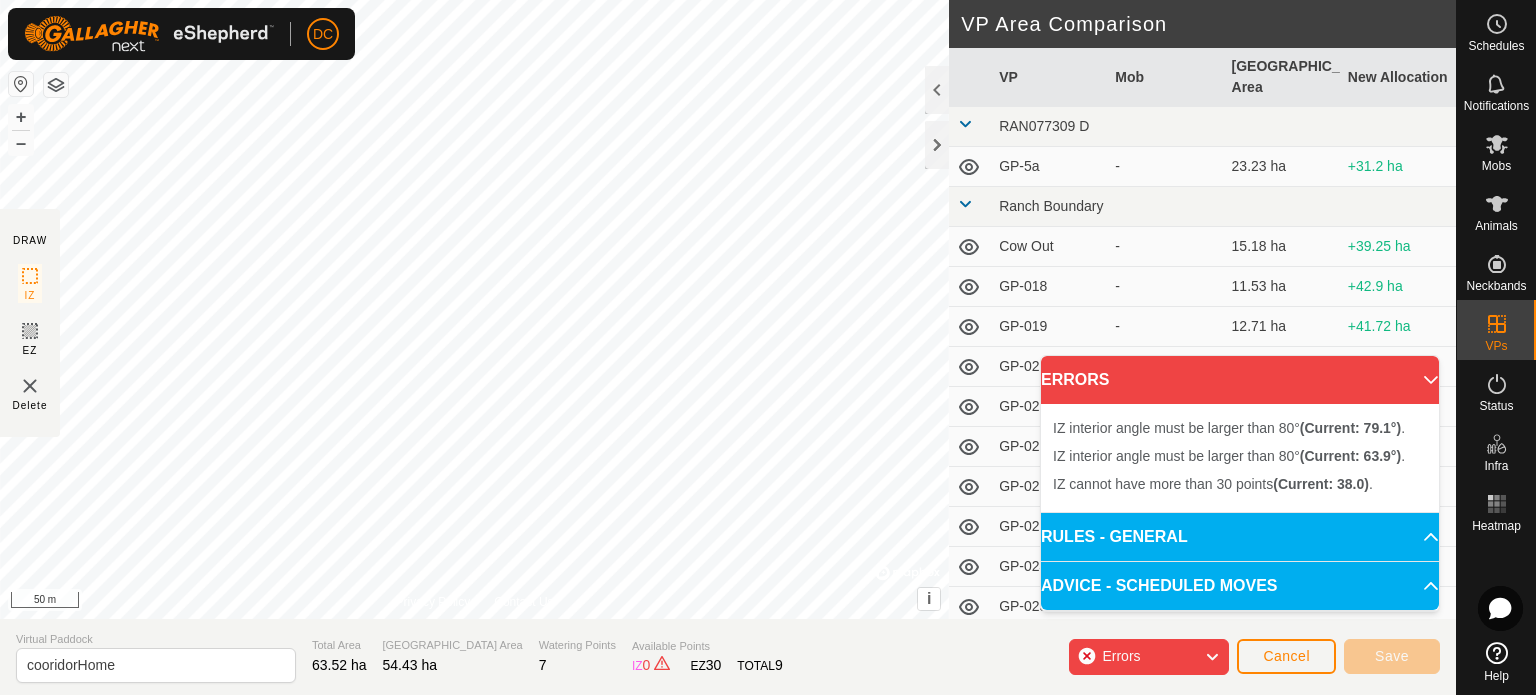 click on "IZ interior angle must be larger than 80°  (Current: 63.9°) . + – ⇧ i ©  Mapbox , ©  OpenStreetMap ,  Improve this map 50 m" at bounding box center [474, 309] 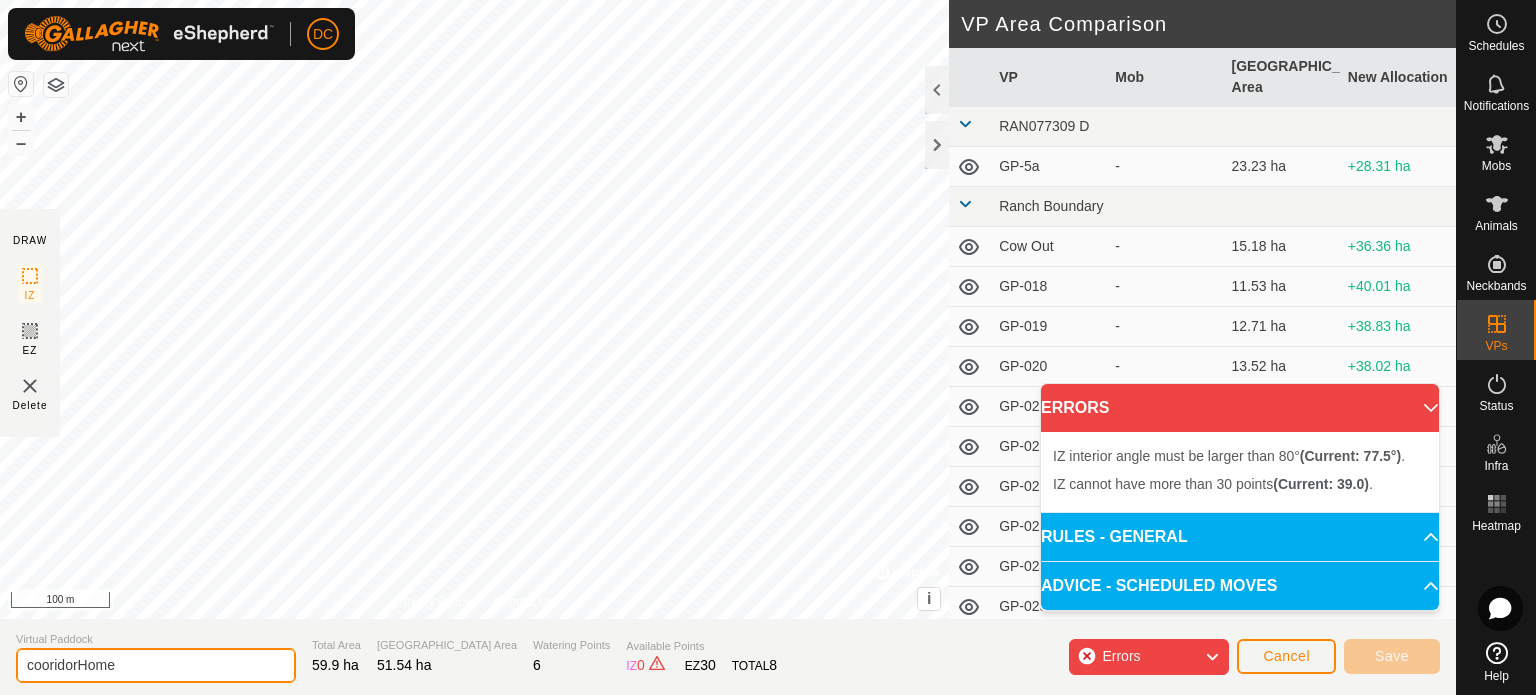 click on "cooridorHome" 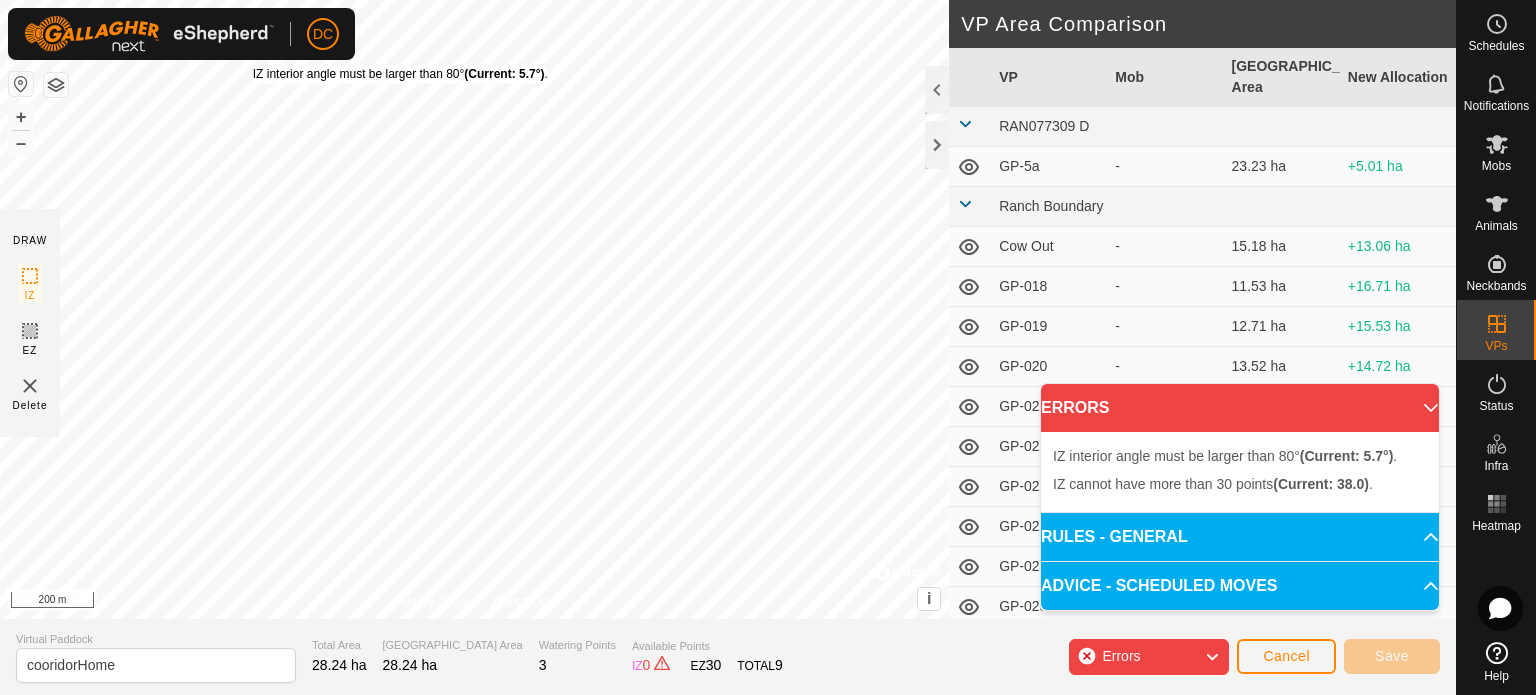 click on "IZ interior angle must be larger than 80°  (Current: 5.7°) ." at bounding box center [400, 74] 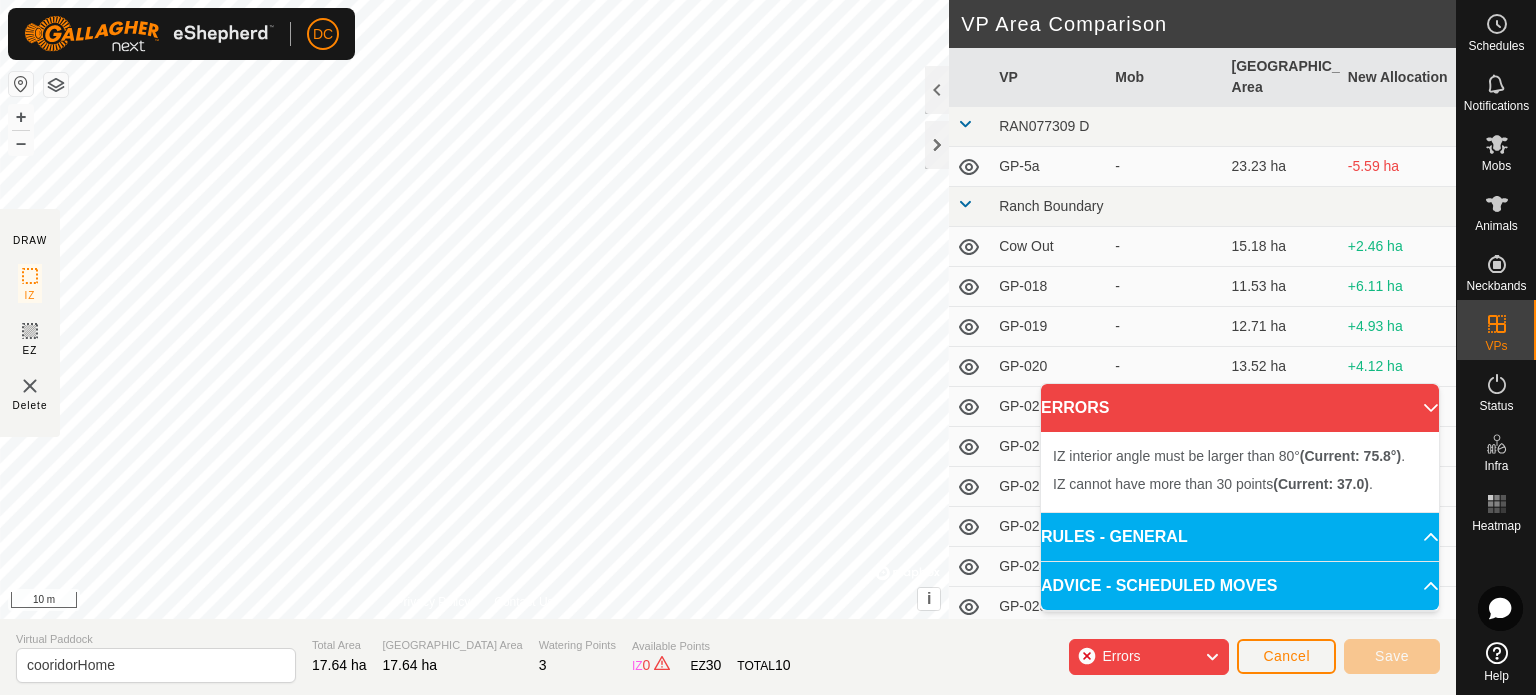 click on "IZ interior angle must be larger than 80°  (Current: 75.8°) . + – ⇧ i ©  Mapbox , ©  OpenStreetMap ,  Improve this map 10 m" at bounding box center [474, 309] 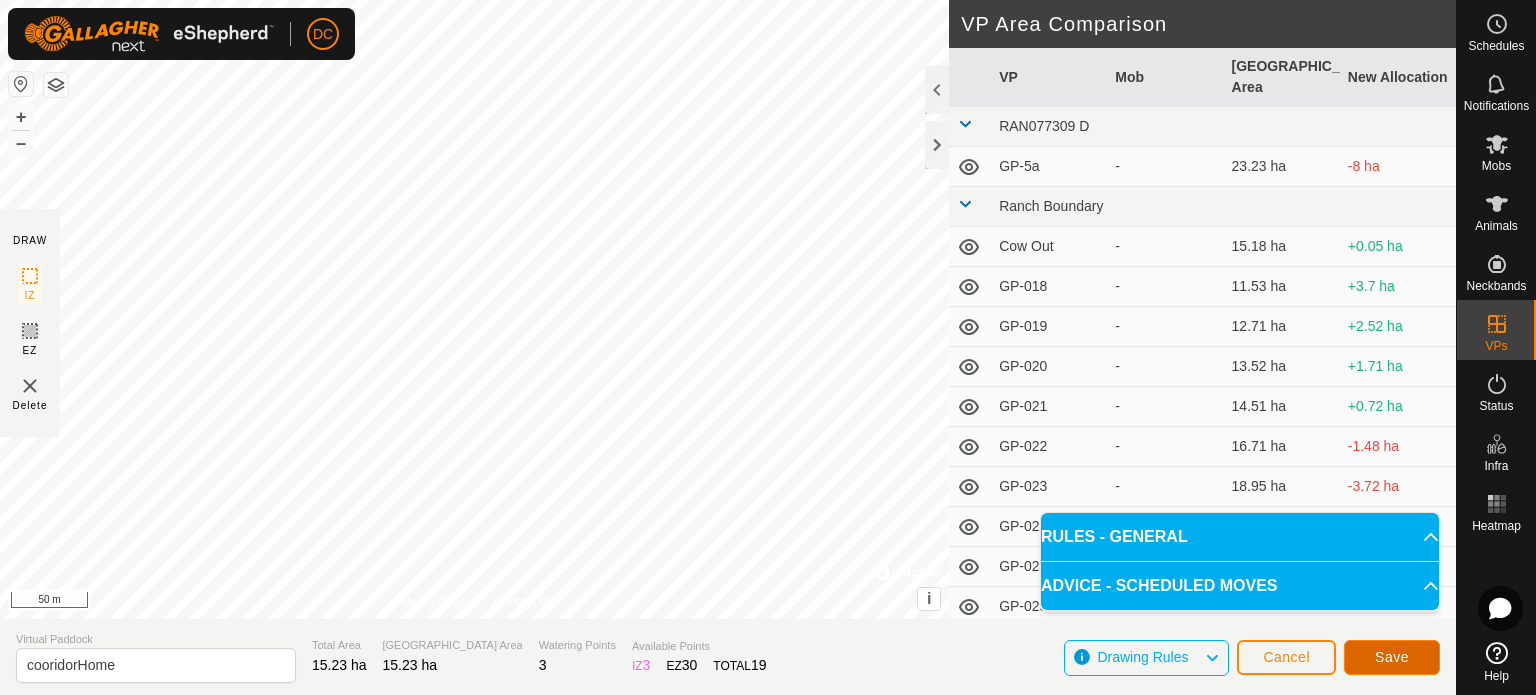 click on "Save" 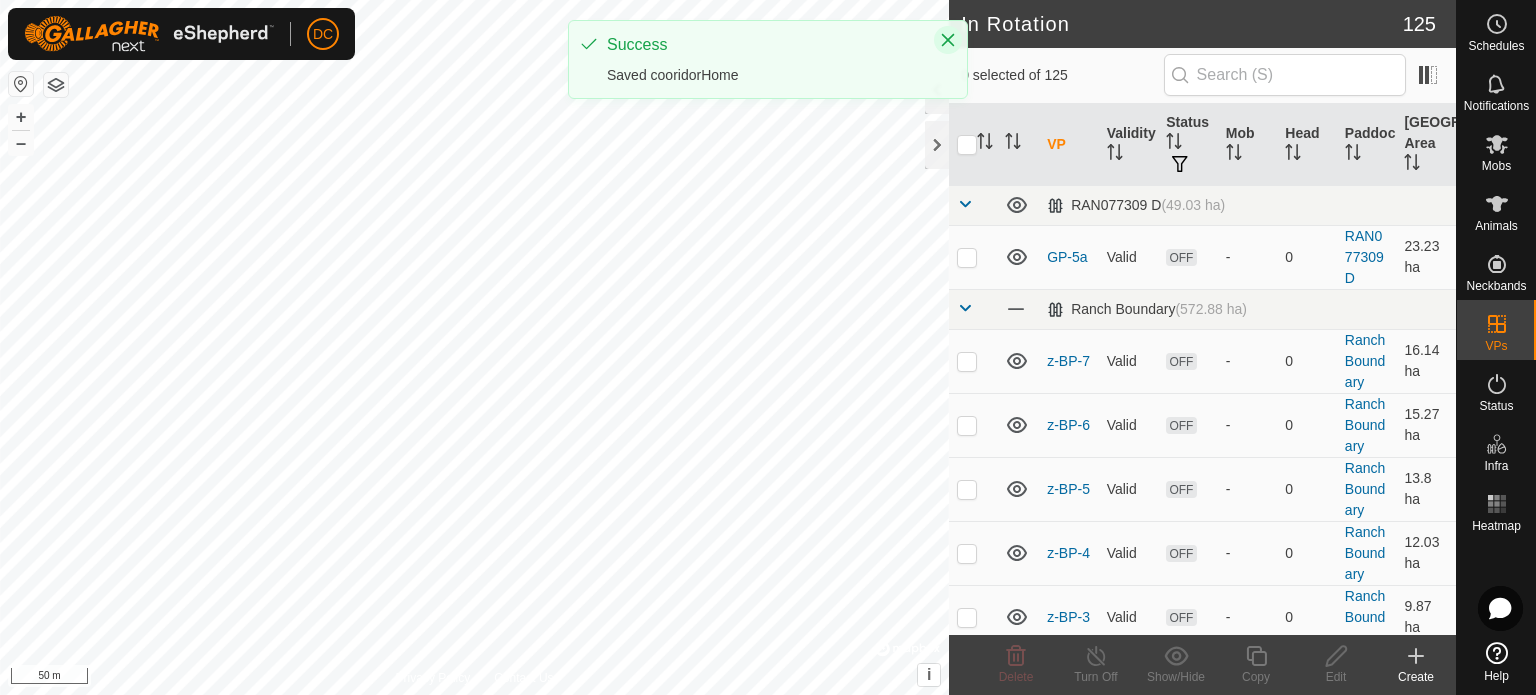 click 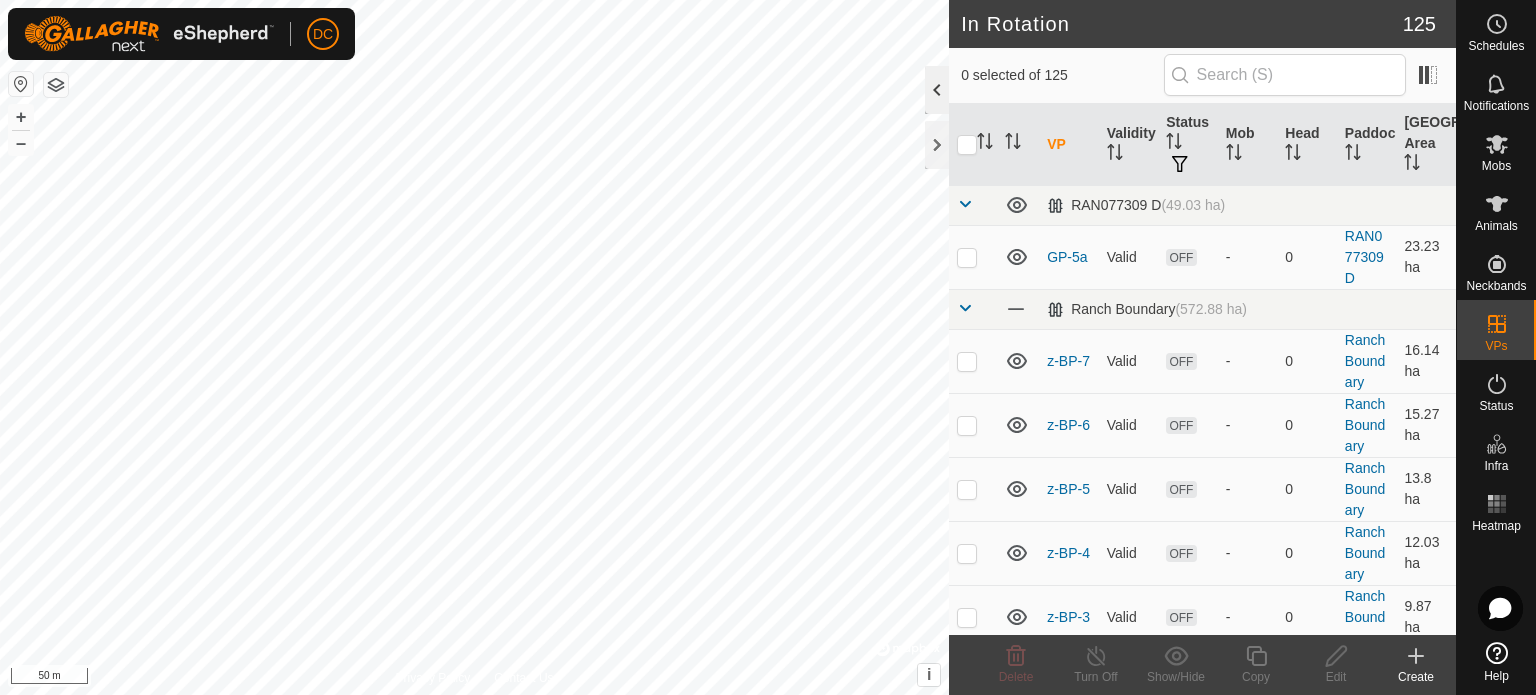 checkbox on "true" 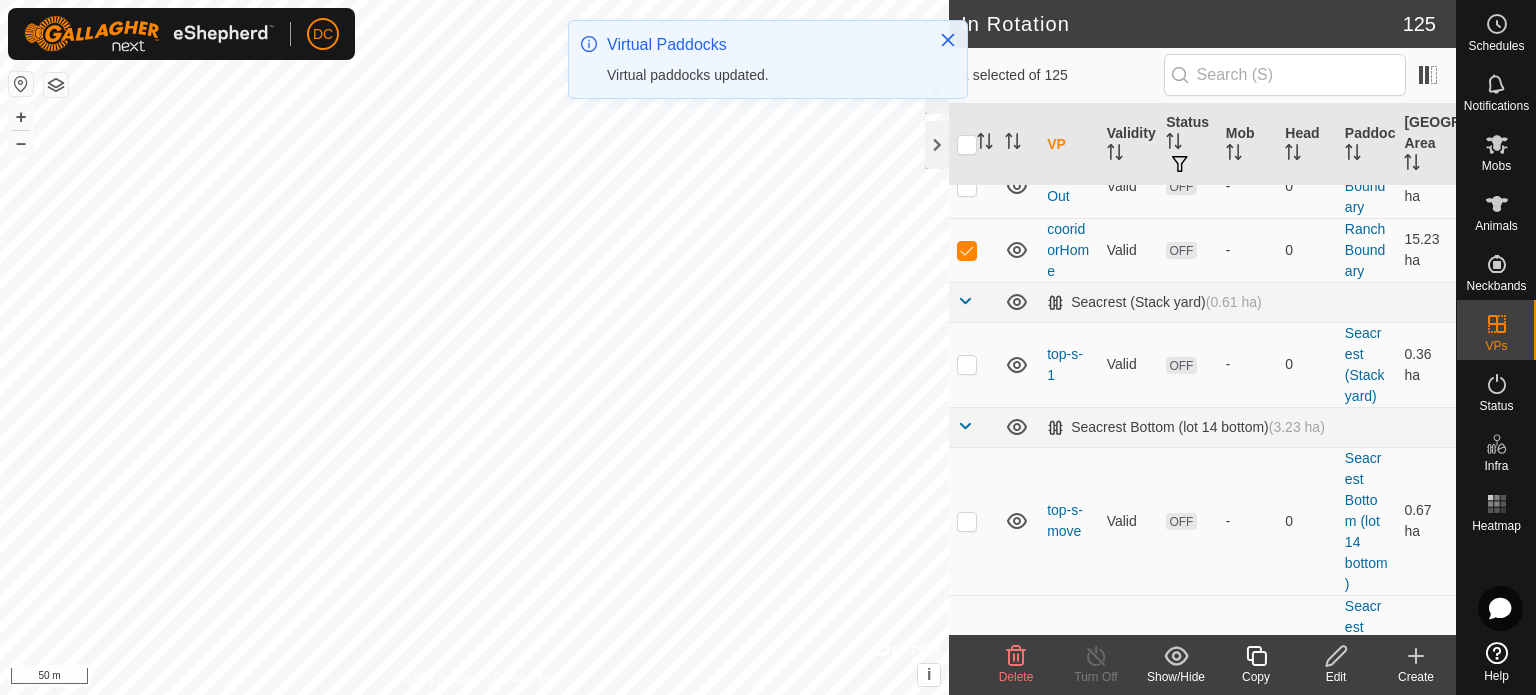 scroll, scrollTop: 4000, scrollLeft: 0, axis: vertical 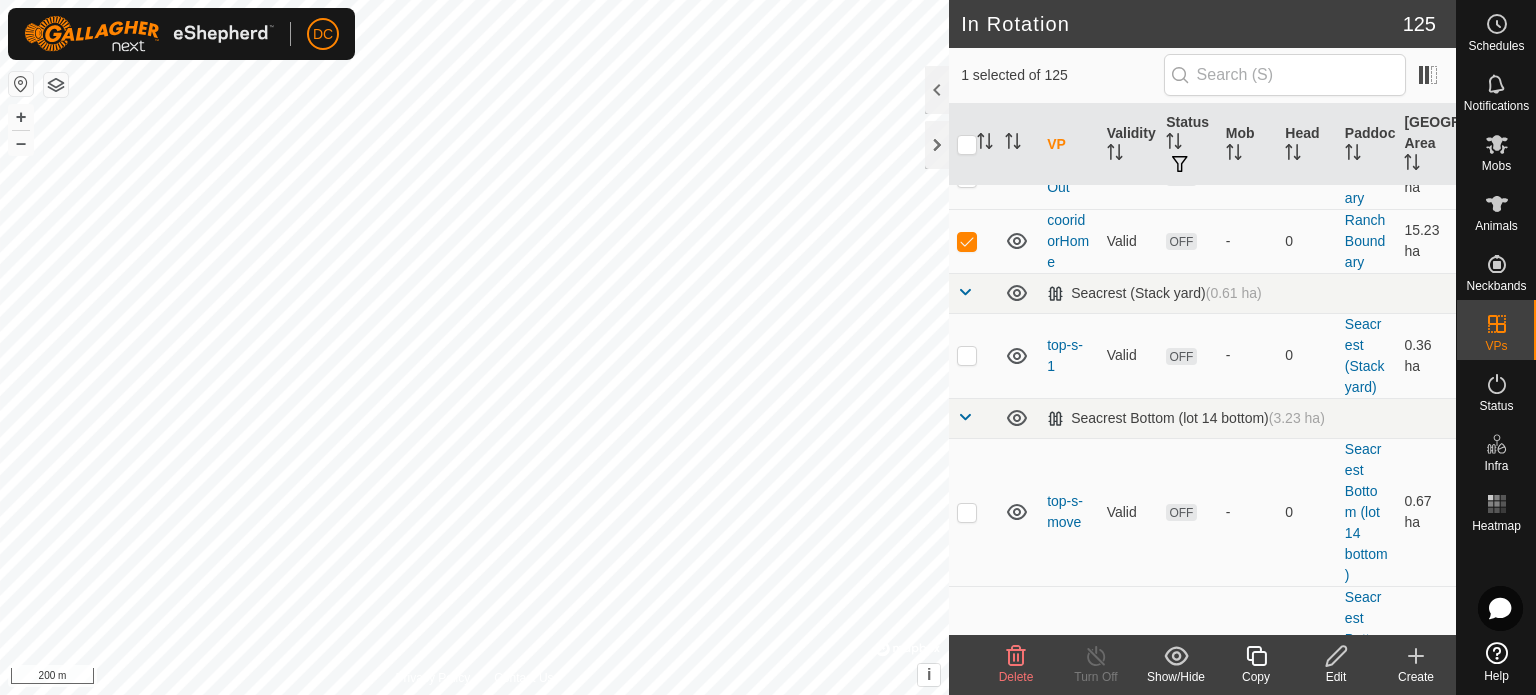 click 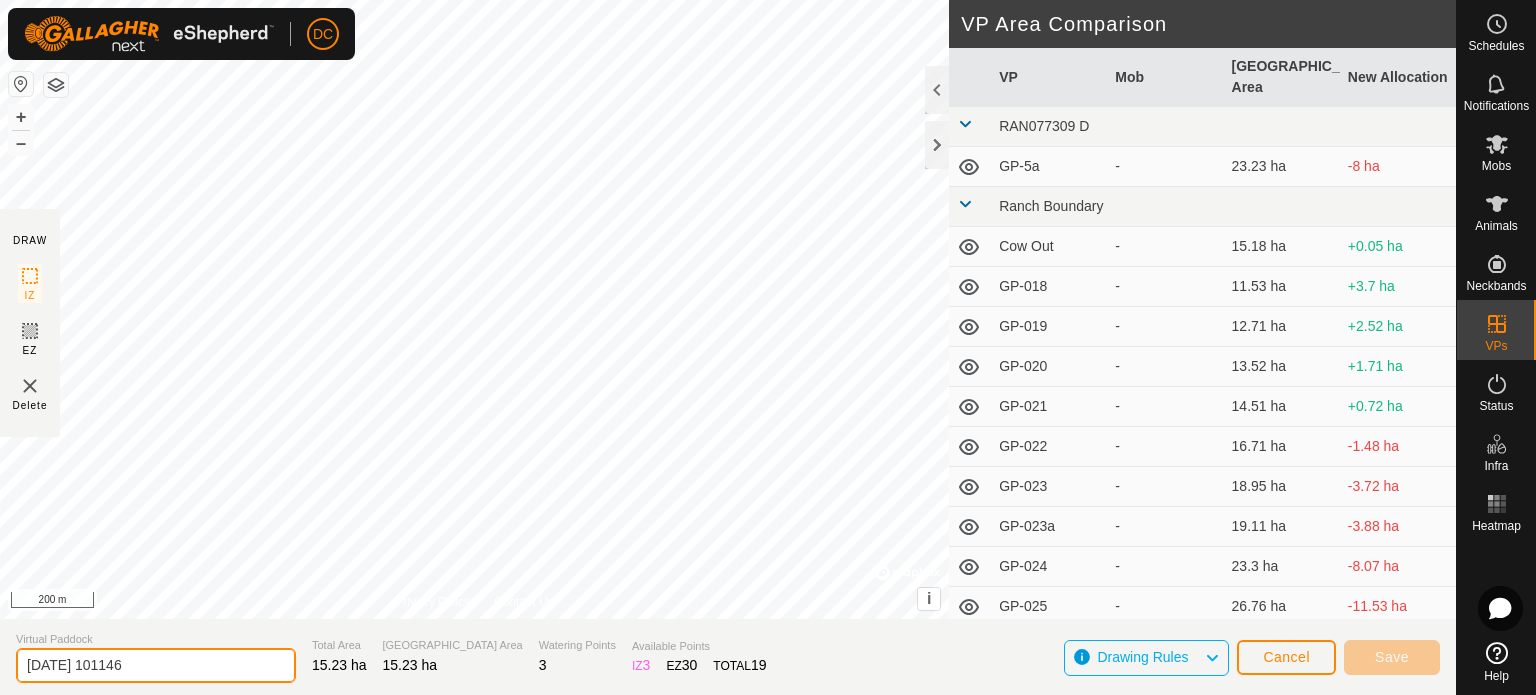 drag, startPoint x: 188, startPoint y: 662, endPoint x: 21, endPoint y: 662, distance: 167 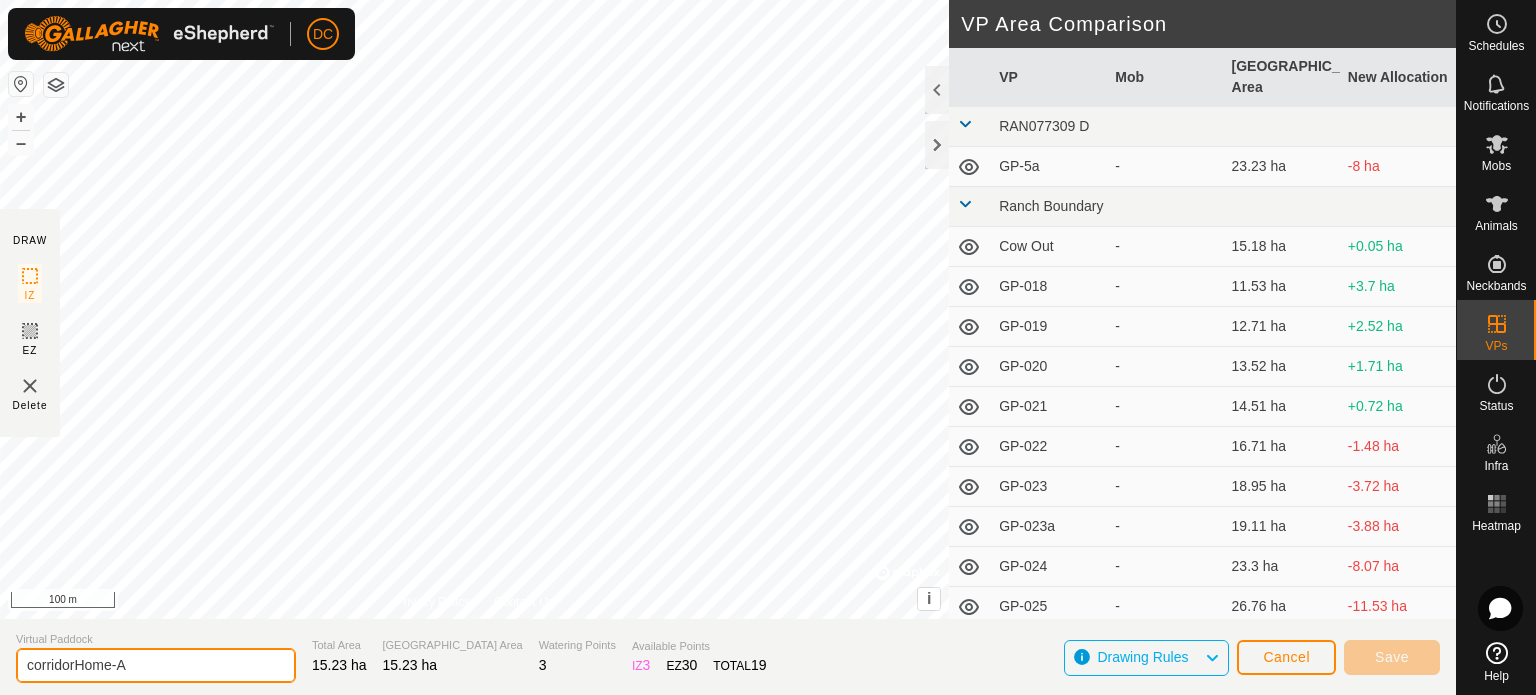 type on "corridorHome-A" 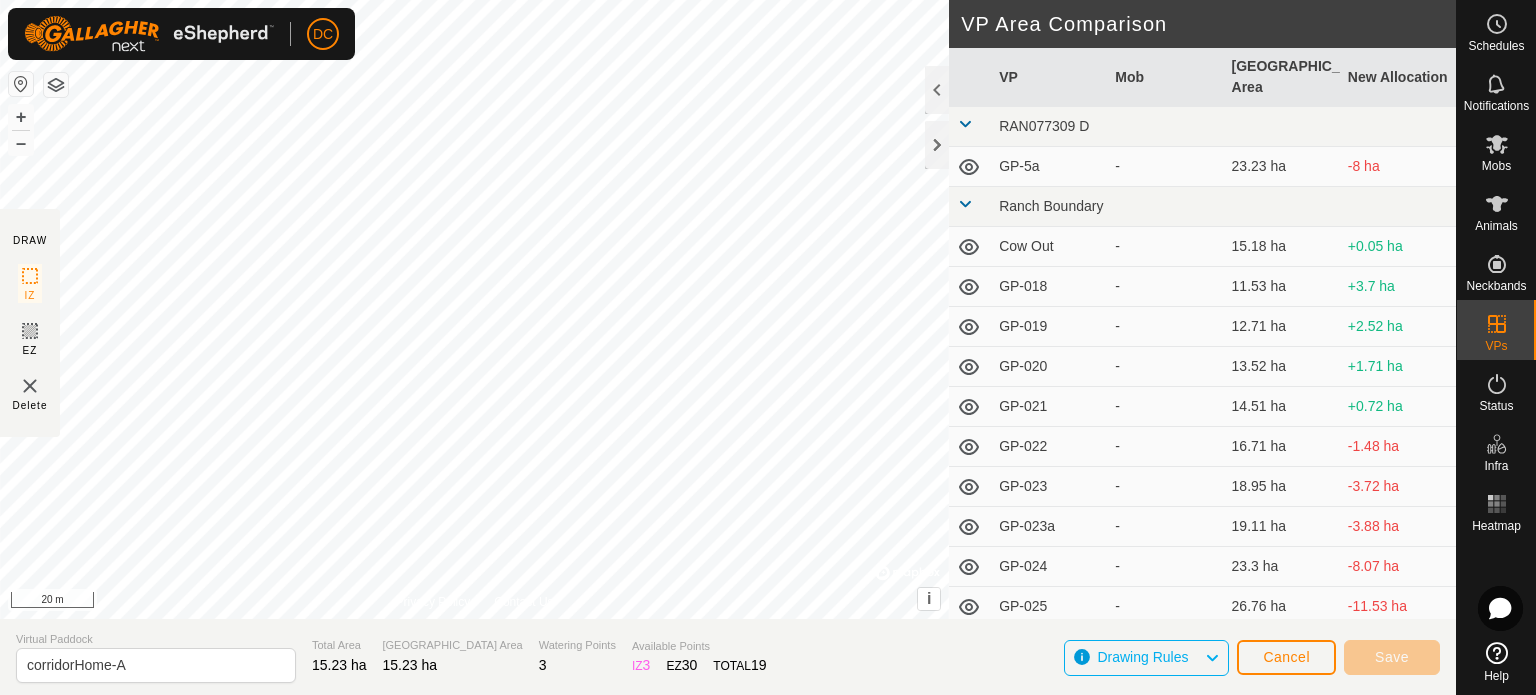 click on "DRAW IZ EZ Delete Privacy Policy Contact Us + – ⇧ i ©  Mapbox , ©  OpenStreetMap ,  Improve this map 20 m VP Area Comparison     VP   Mob   [GEOGRAPHIC_DATA] Area   New Allocation  RAN077309 D  GP-5a  -  23.23 ha  -8 ha Ranch Boundary  Cow Out  -  15.18 ha  +0.05 ha  GP-018  -  11.53 ha  +3.7 ha  GP-019  -  12.71 ha  +2.52 ha  GP-020  -  13.52 ha  +1.71 ha  GP-021  -  14.51 ha  +0.72 ha  GP-022  -  16.71 ha  -1.48 ha  GP-023  -  18.95 ha  -3.72 ha  GP-023a  -  19.11 ha  -3.88 ha  GP-024  -  23.3 ha  -8.07 ha  GP-025  -  26.76 ha  -11.53 ha  GP-026  -  30.09 ha  -14.86 ha  GP-027  -  33.37 ha  -18.14 ha  GP-028  -  37.84 ha  -22.61 ha  GP-1  -  18.62 ha  -3.39 ha  GP-10  -  37.28 ha  -22.05 ha  GP-11  -  45.45 ha  -30.22 ha  GP-12  -  42.23 ha  -27 ha  GP-13  -  48 ha  -32.77 ha  gp-13a  -  29.26 ha  -14.03 ha  GP-15  -  53.2 ha  -37.97 ha  GP-15A  -  40.94 ha  -25.71 ha  GP-16  -  48.48 ha  -33.25 ha  GP-17  -  31.84 ha  -16.61 ha  GP-17a  -  9.99 ha  +5.24 ha  GP-2  -  10.35 ha  +4.88 ha  GP-2 Move  -  22.14 ha" 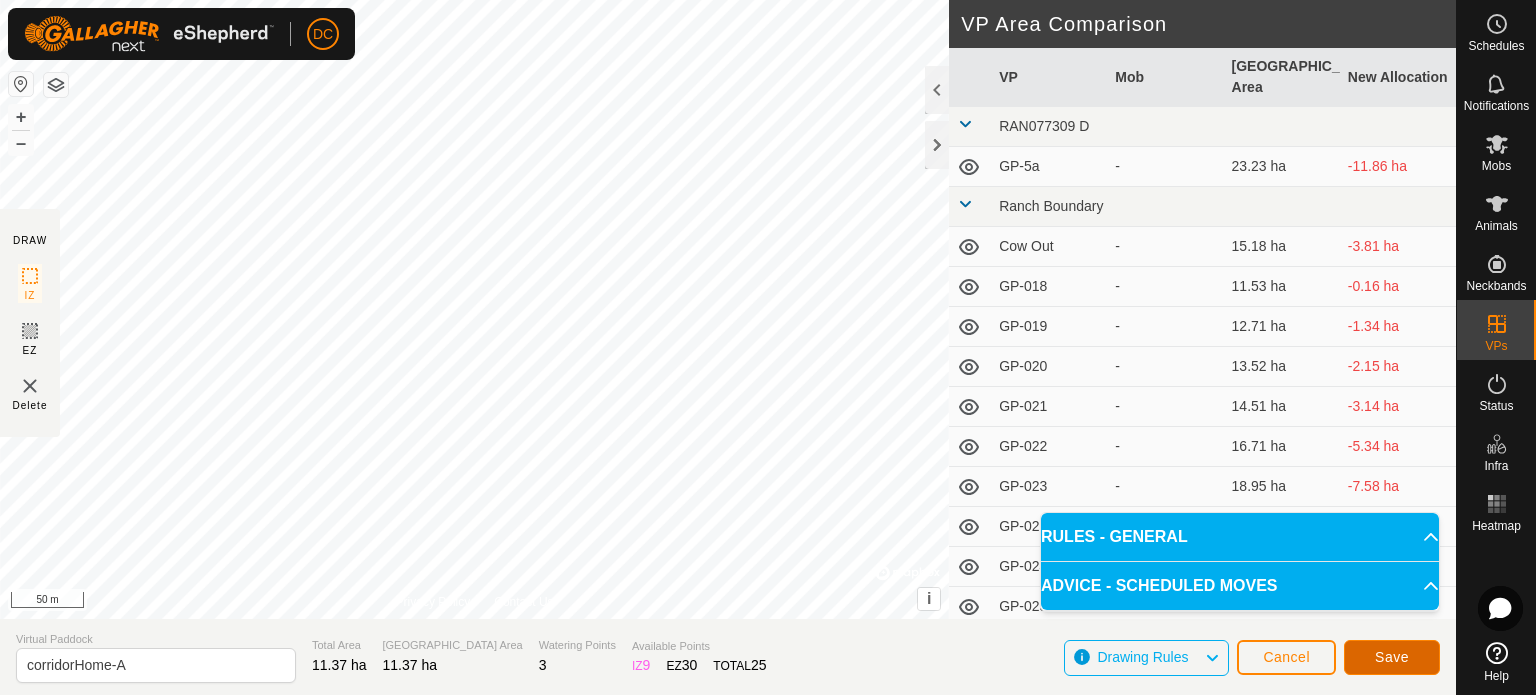 click on "Save" 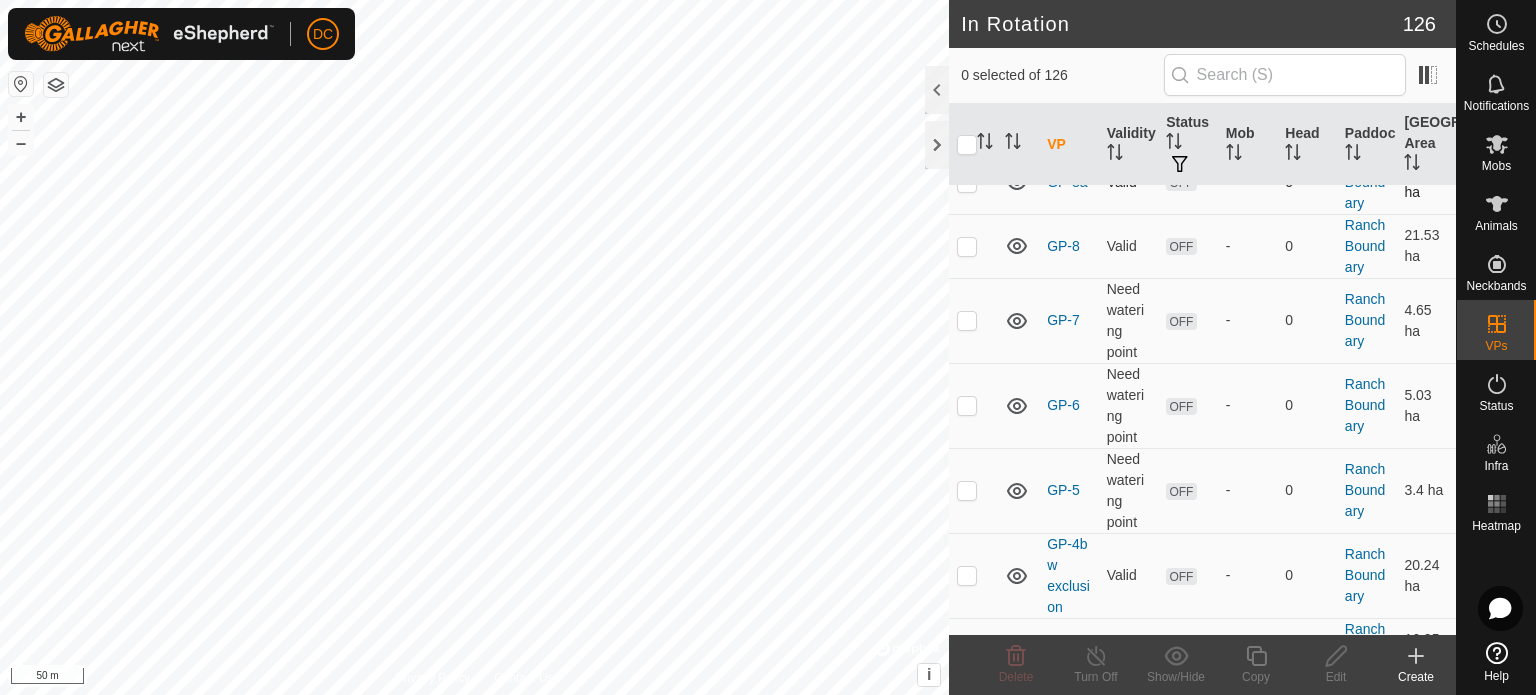 scroll, scrollTop: 1800, scrollLeft: 0, axis: vertical 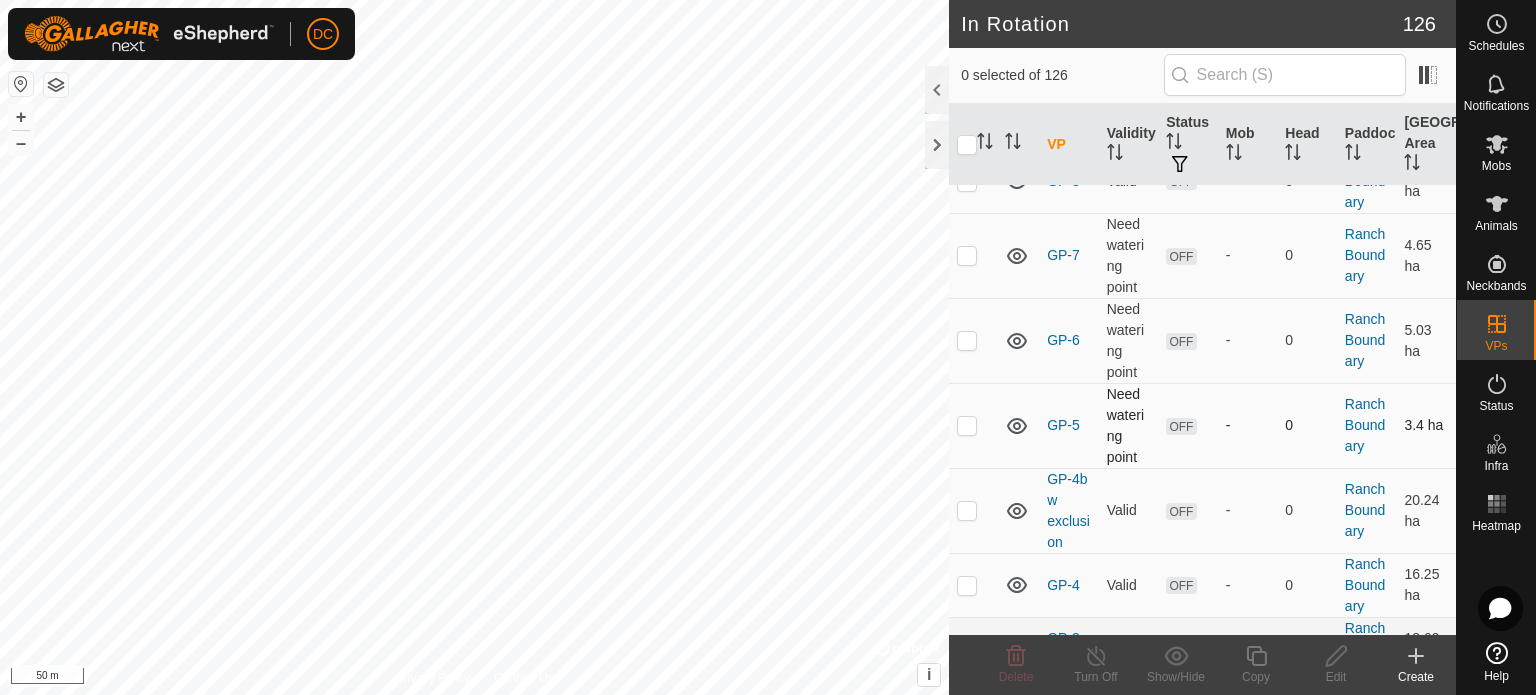 checkbox on "true" 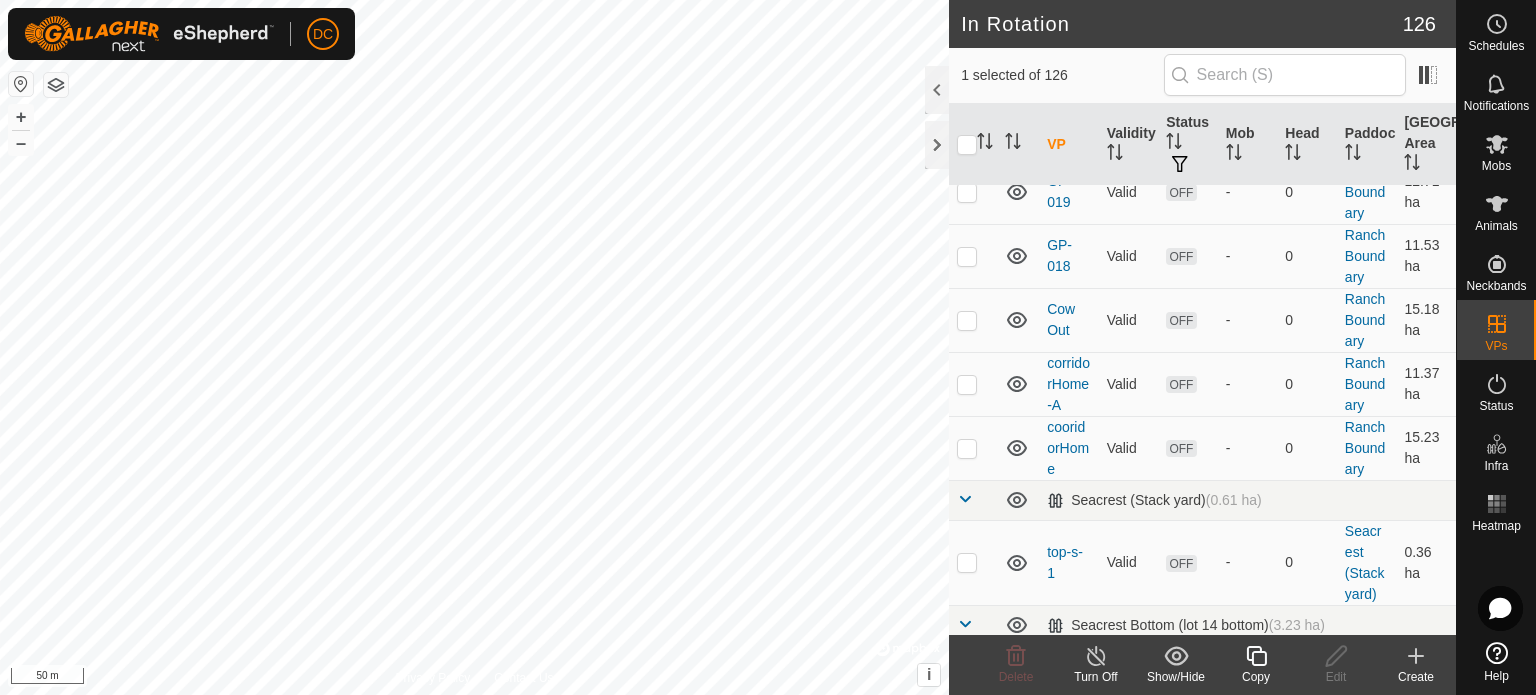 scroll, scrollTop: 3900, scrollLeft: 0, axis: vertical 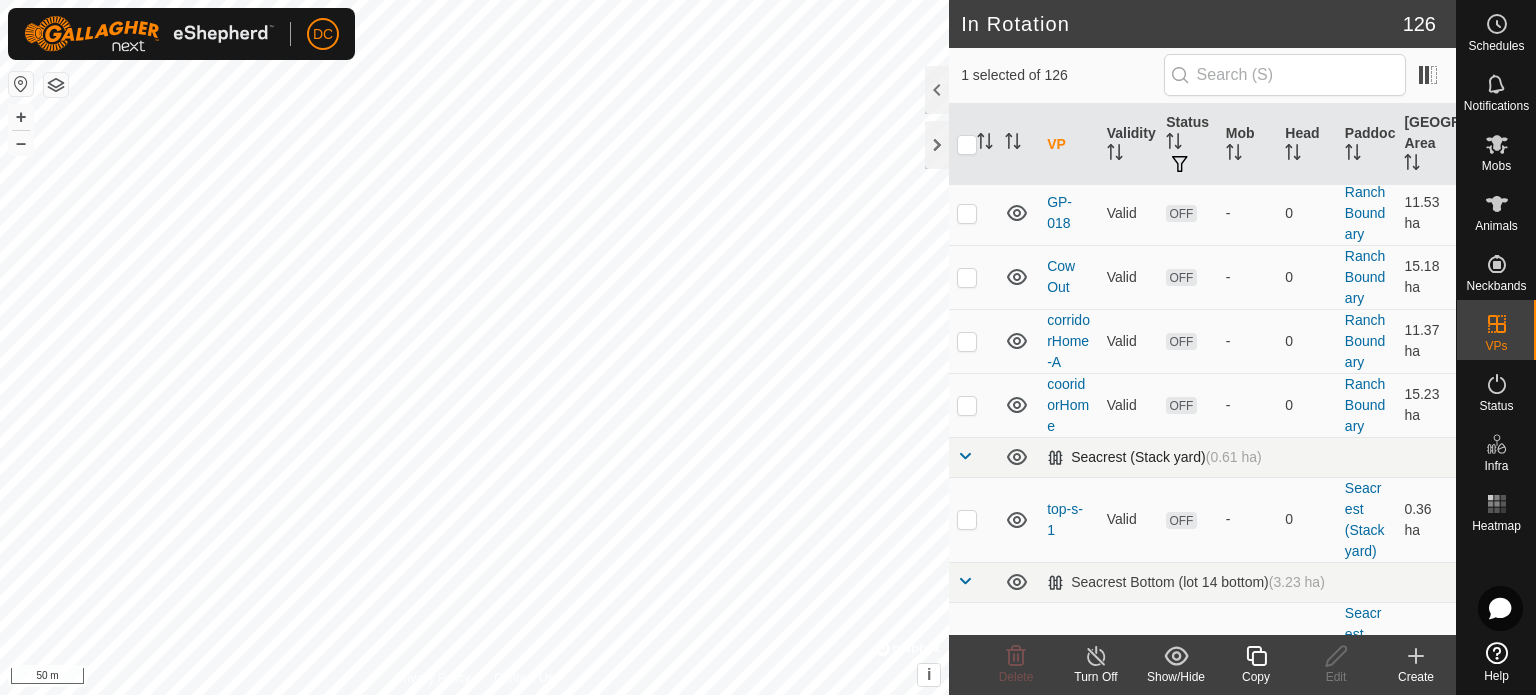 checkbox on "true" 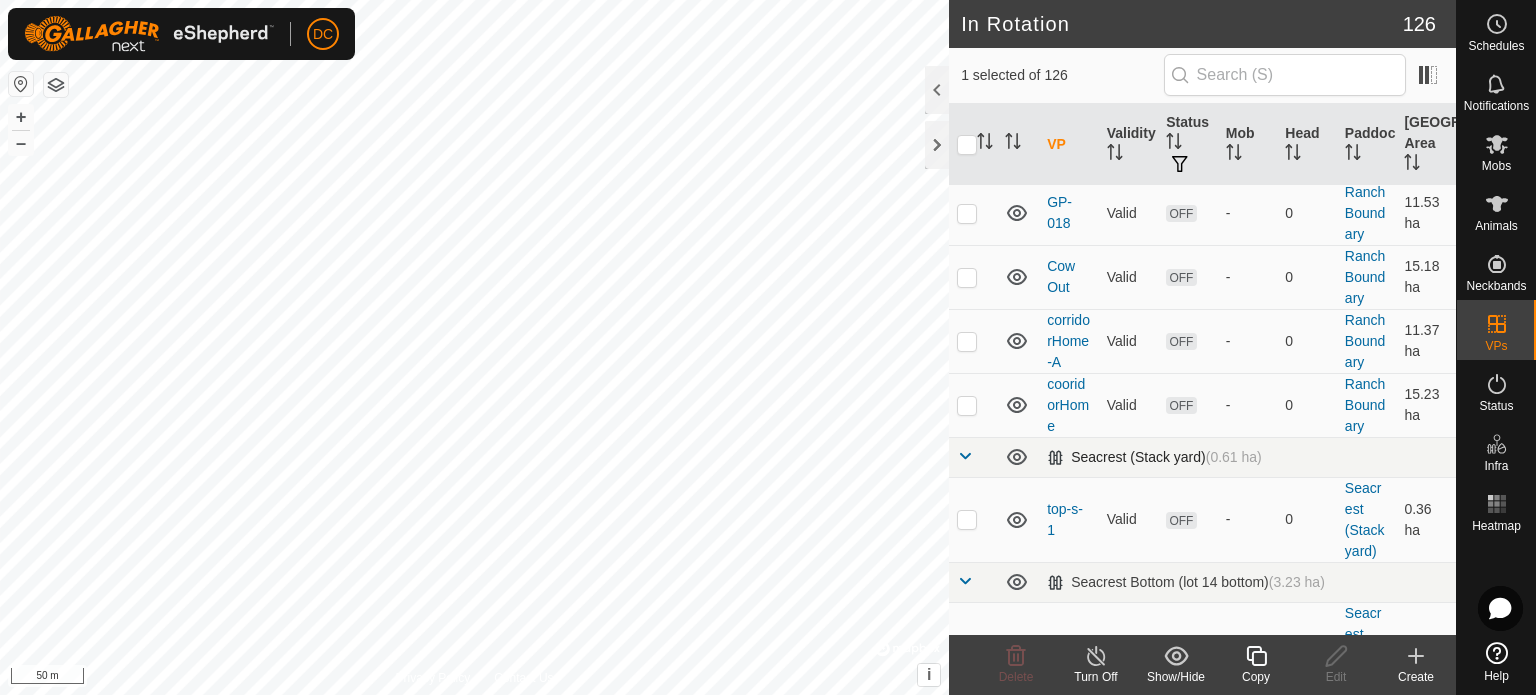 checkbox on "false" 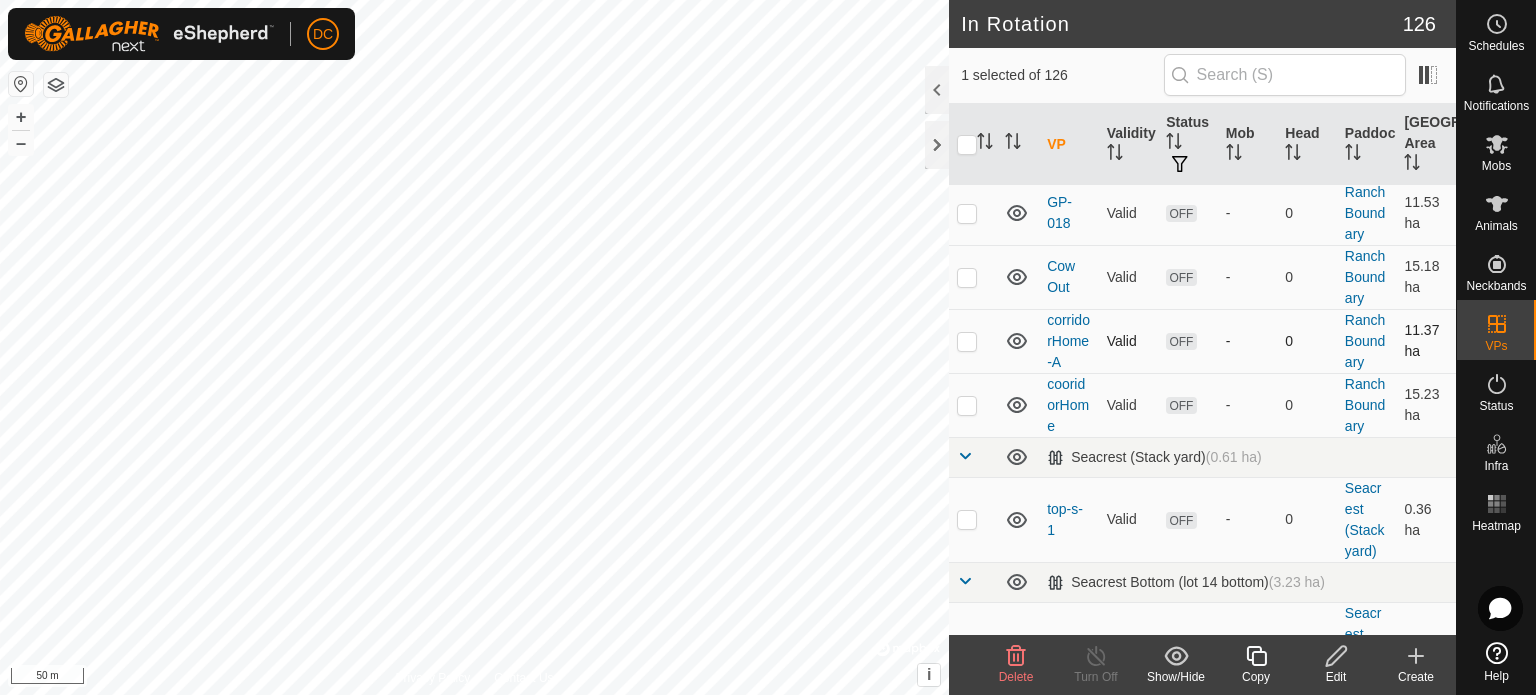 click at bounding box center (967, 341) 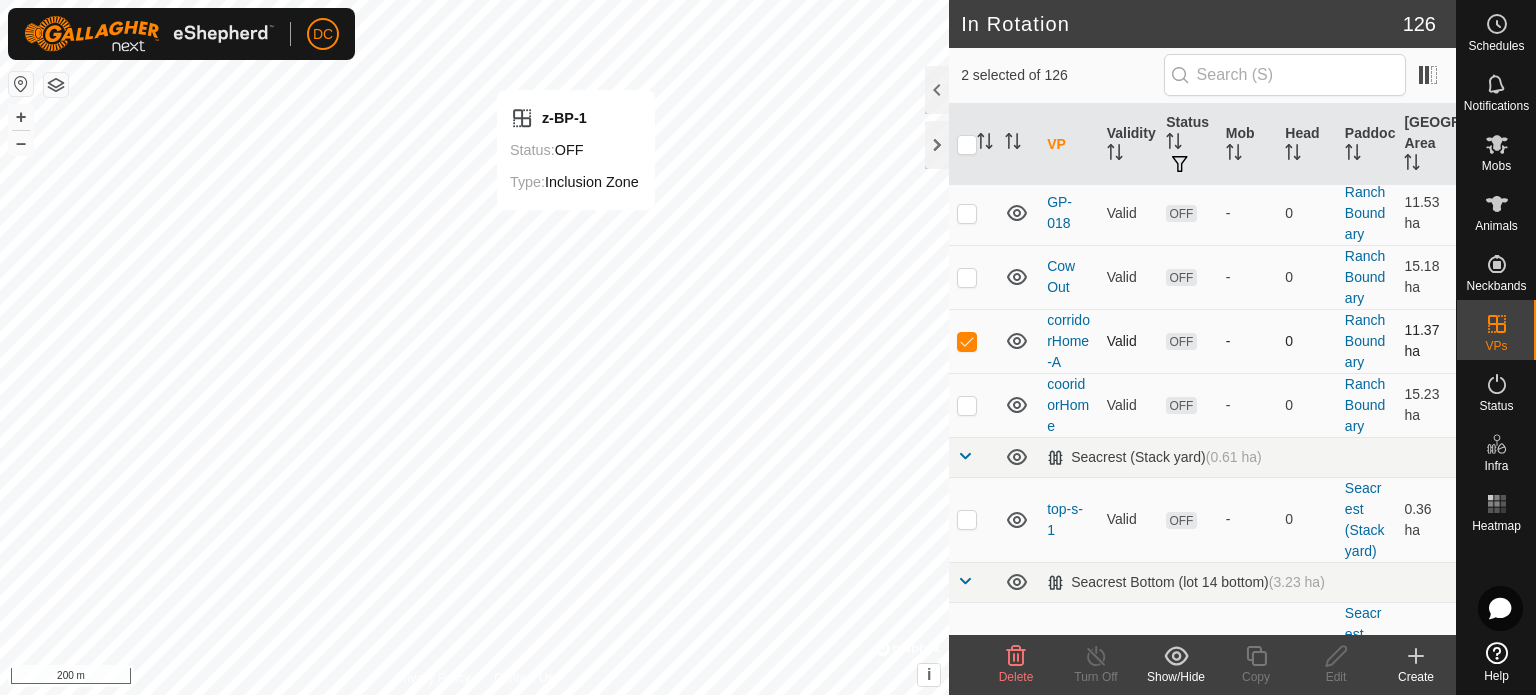 checkbox on "true" 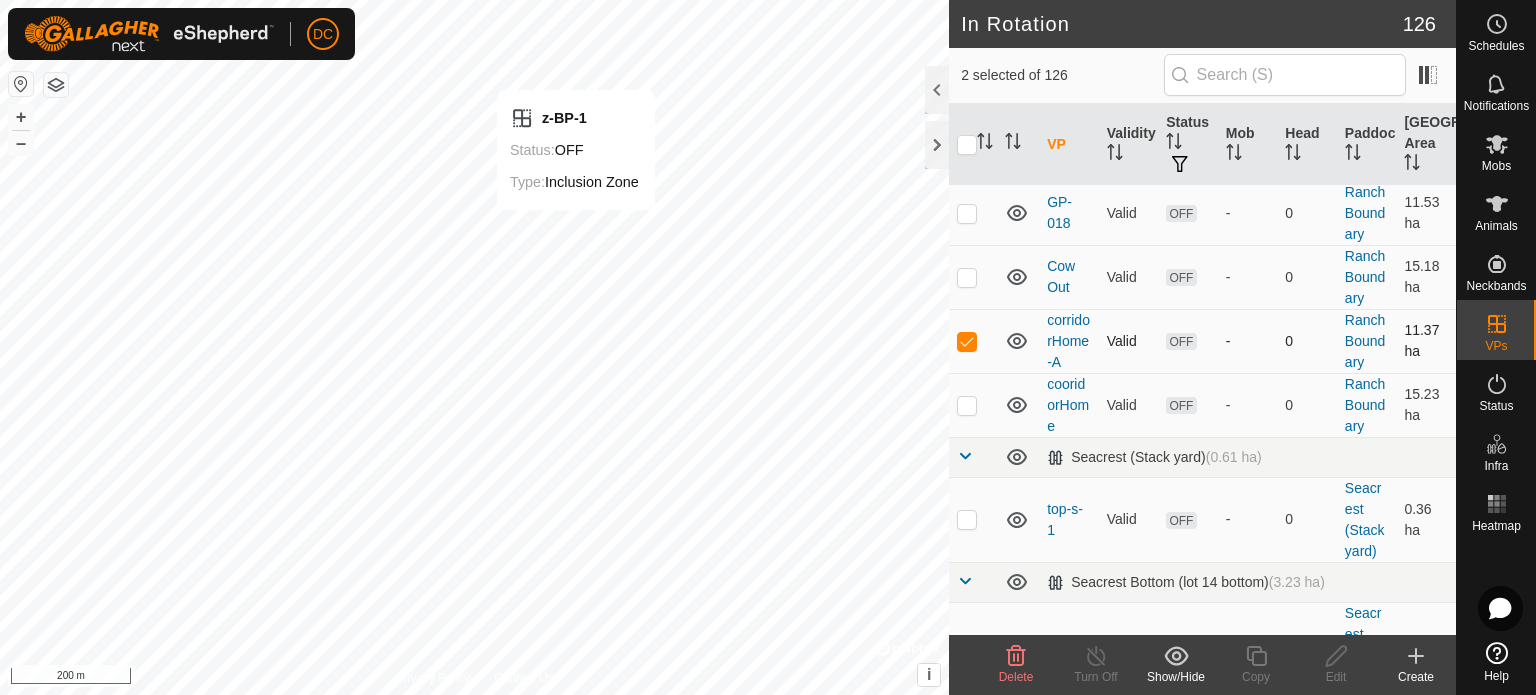 checkbox on "false" 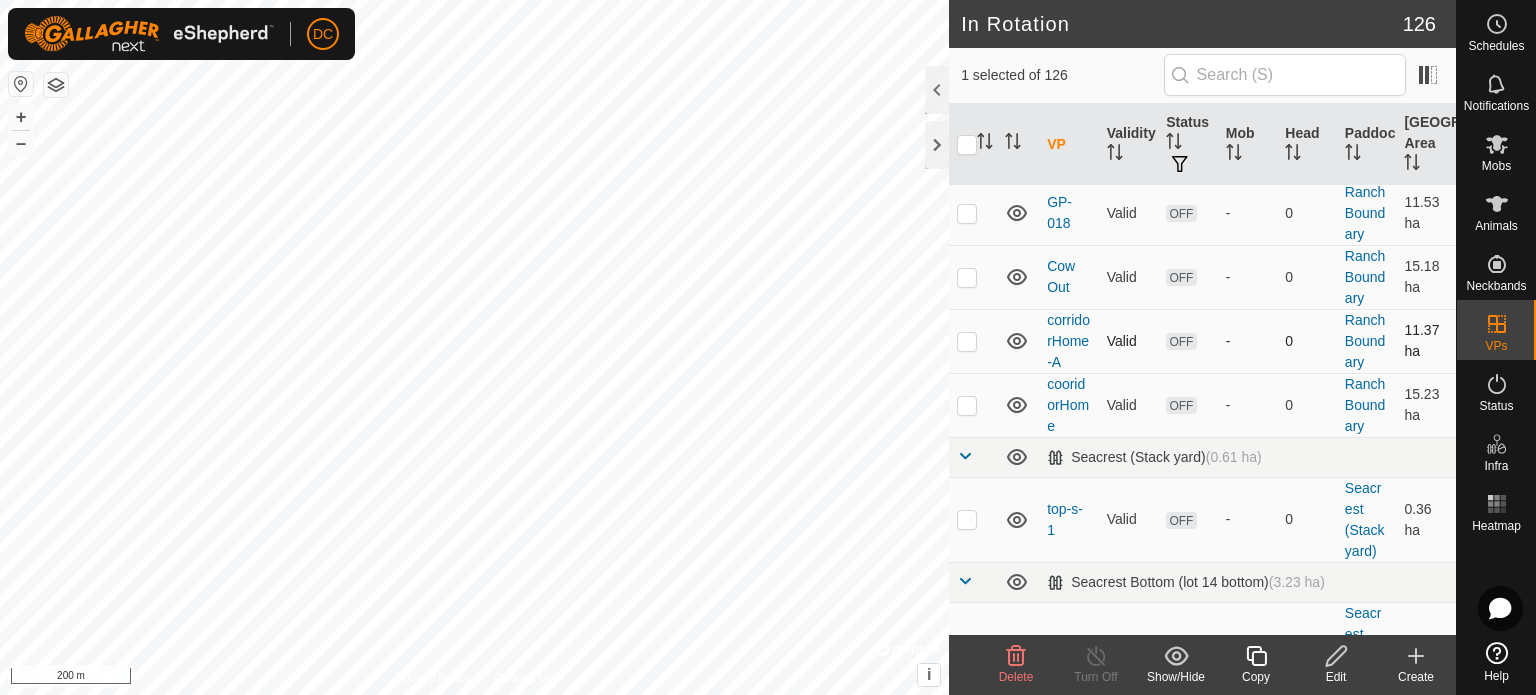 checkbox on "true" 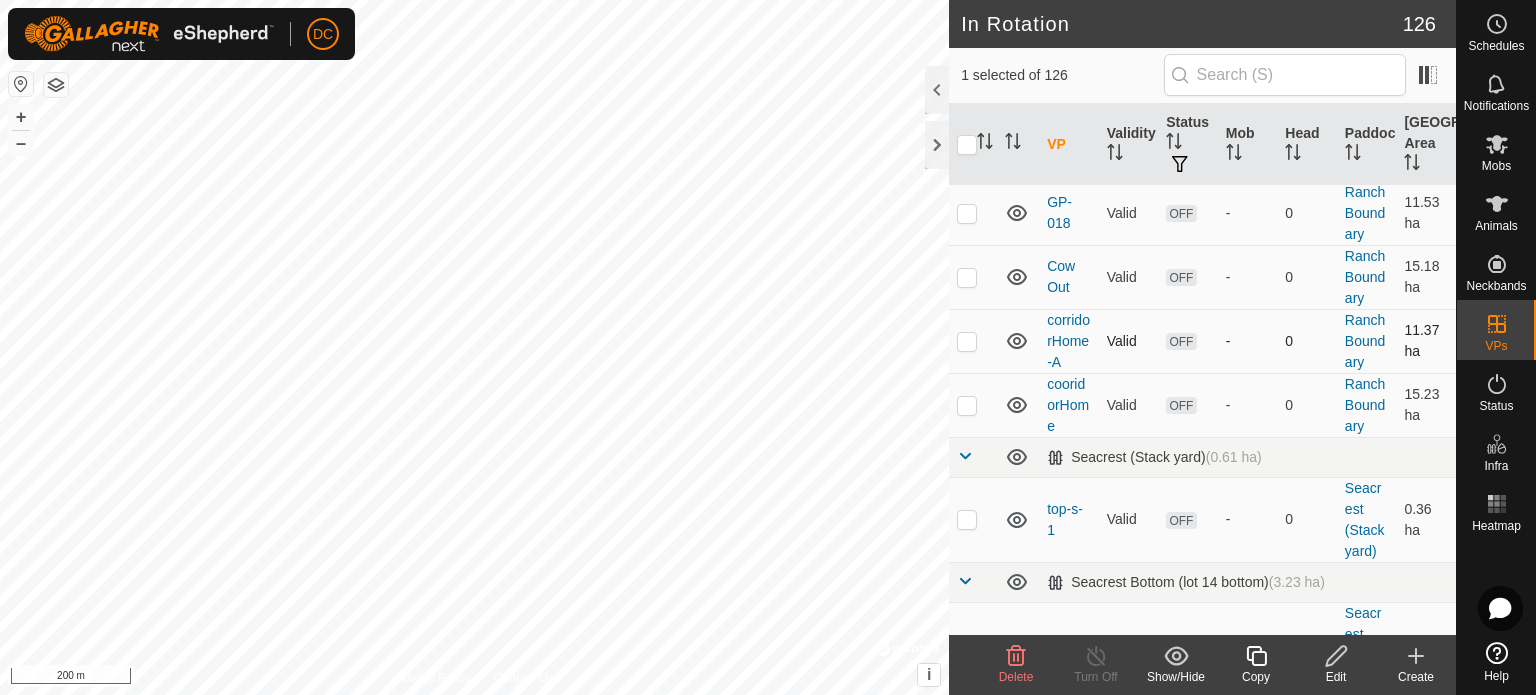 checkbox on "false" 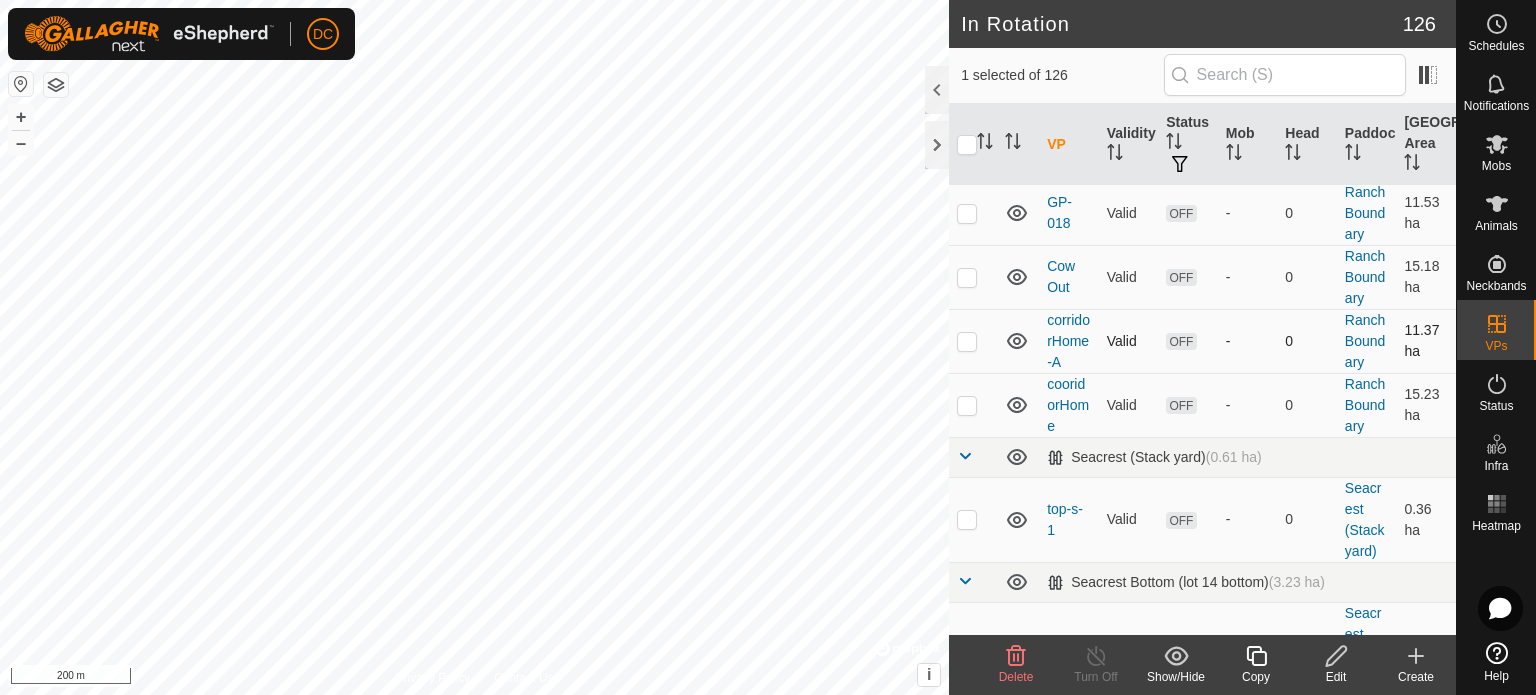checkbox on "false" 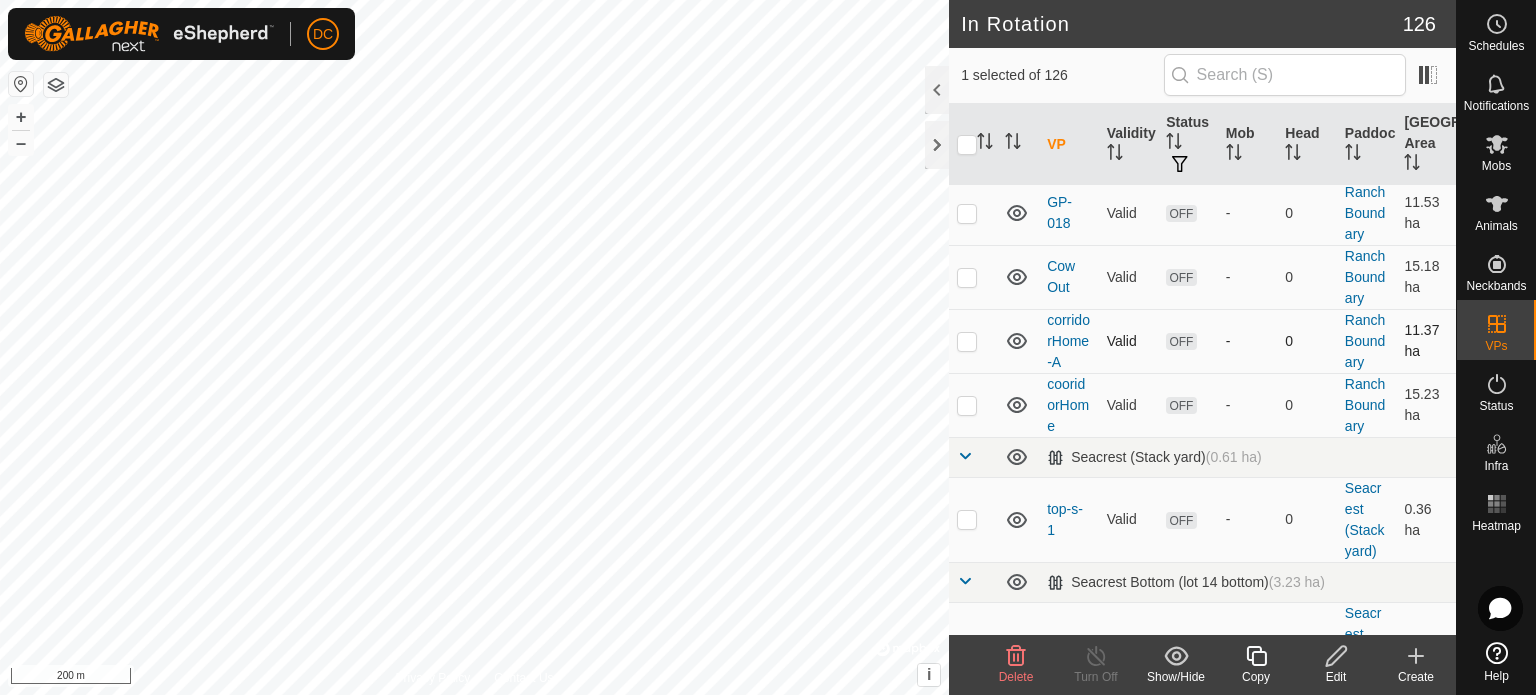 checkbox on "true" 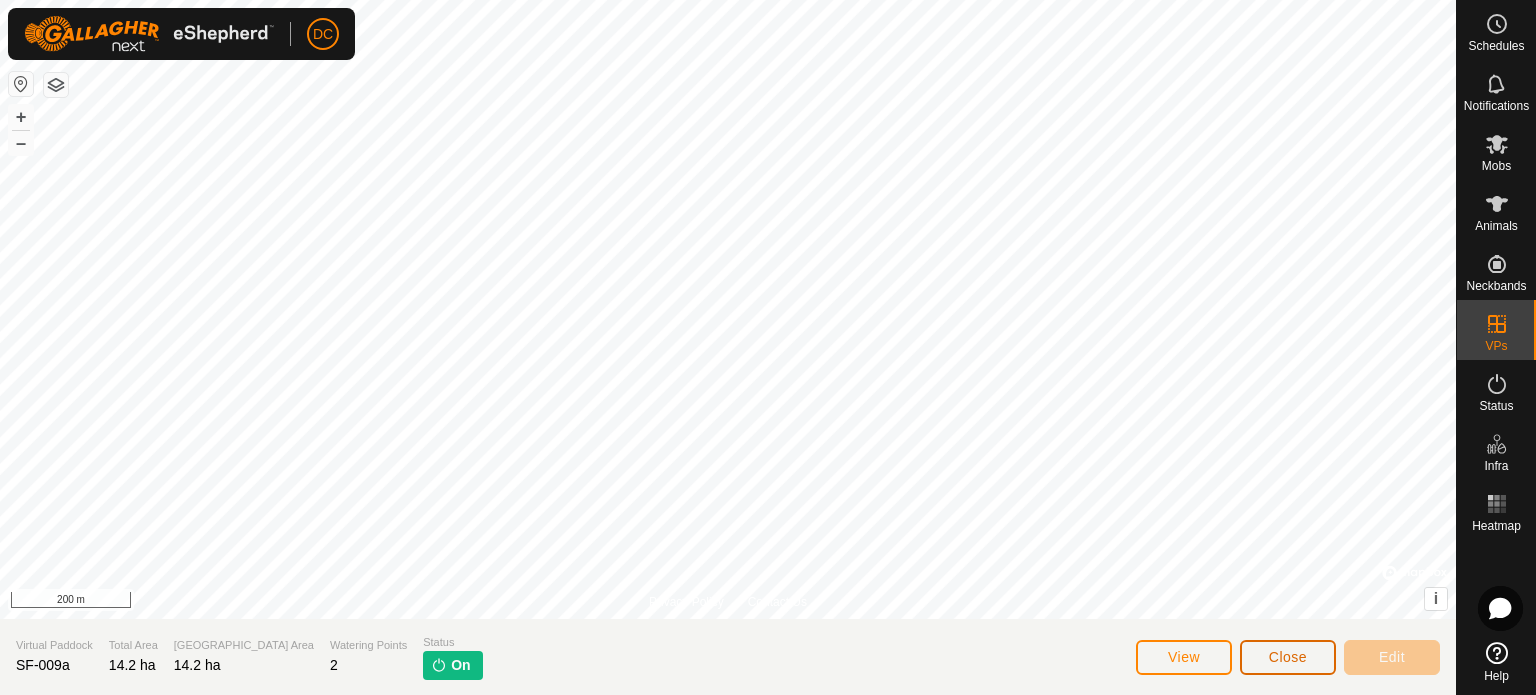 click on "Close" 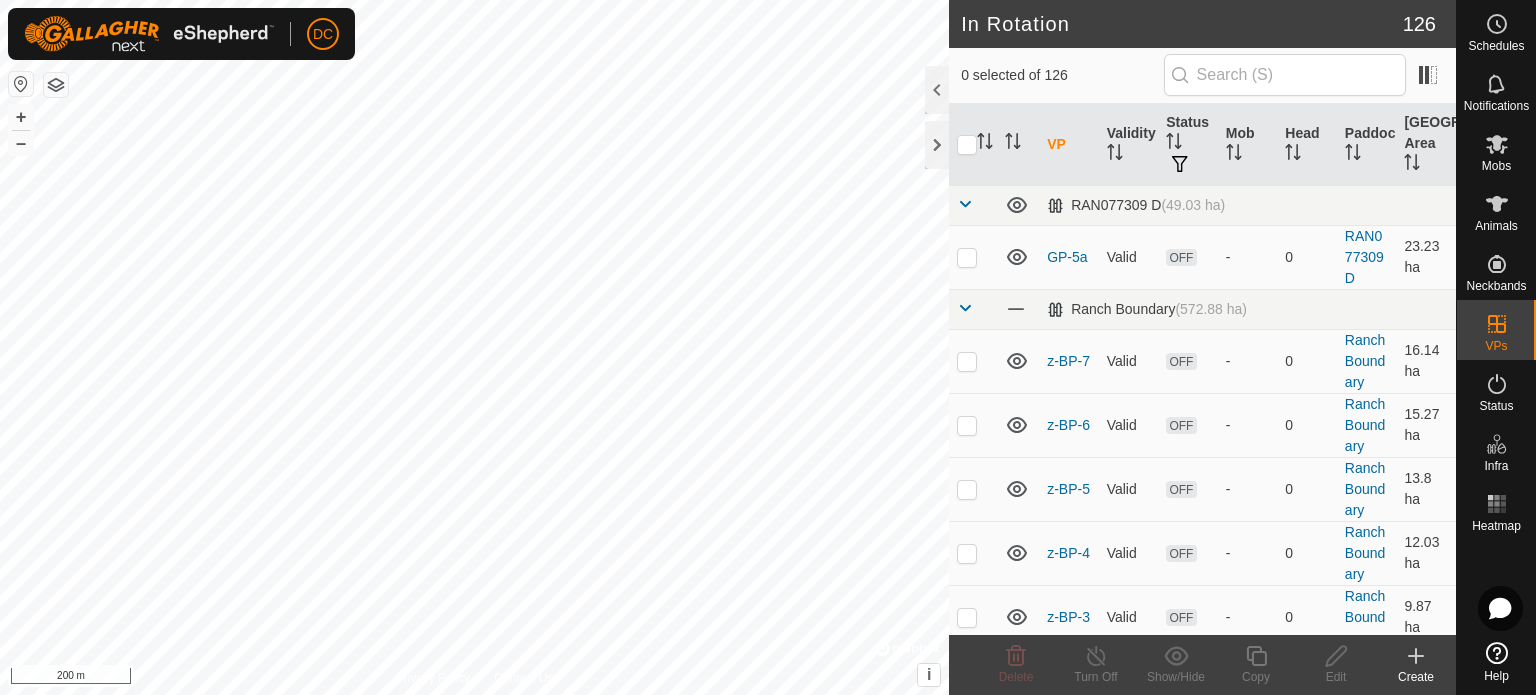 checkbox on "true" 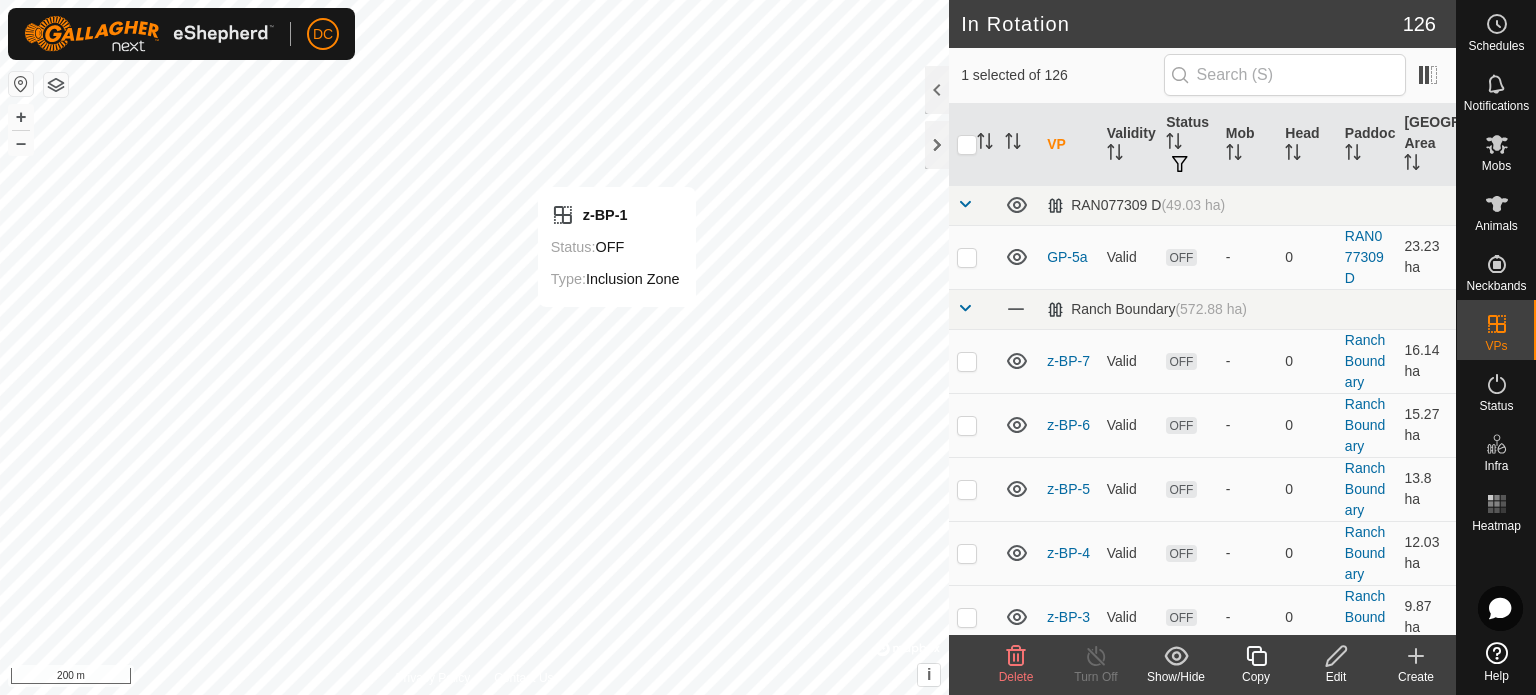 checkbox on "true" 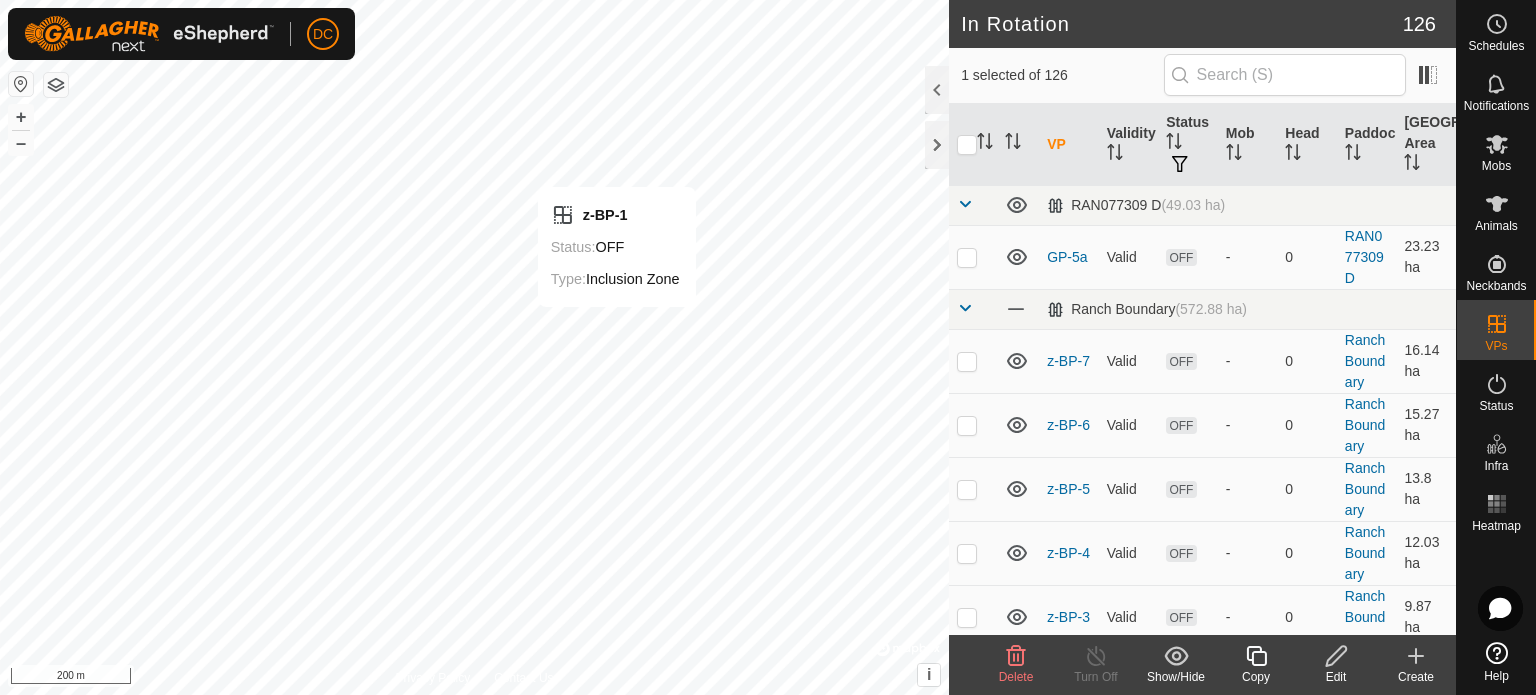 checkbox on "false" 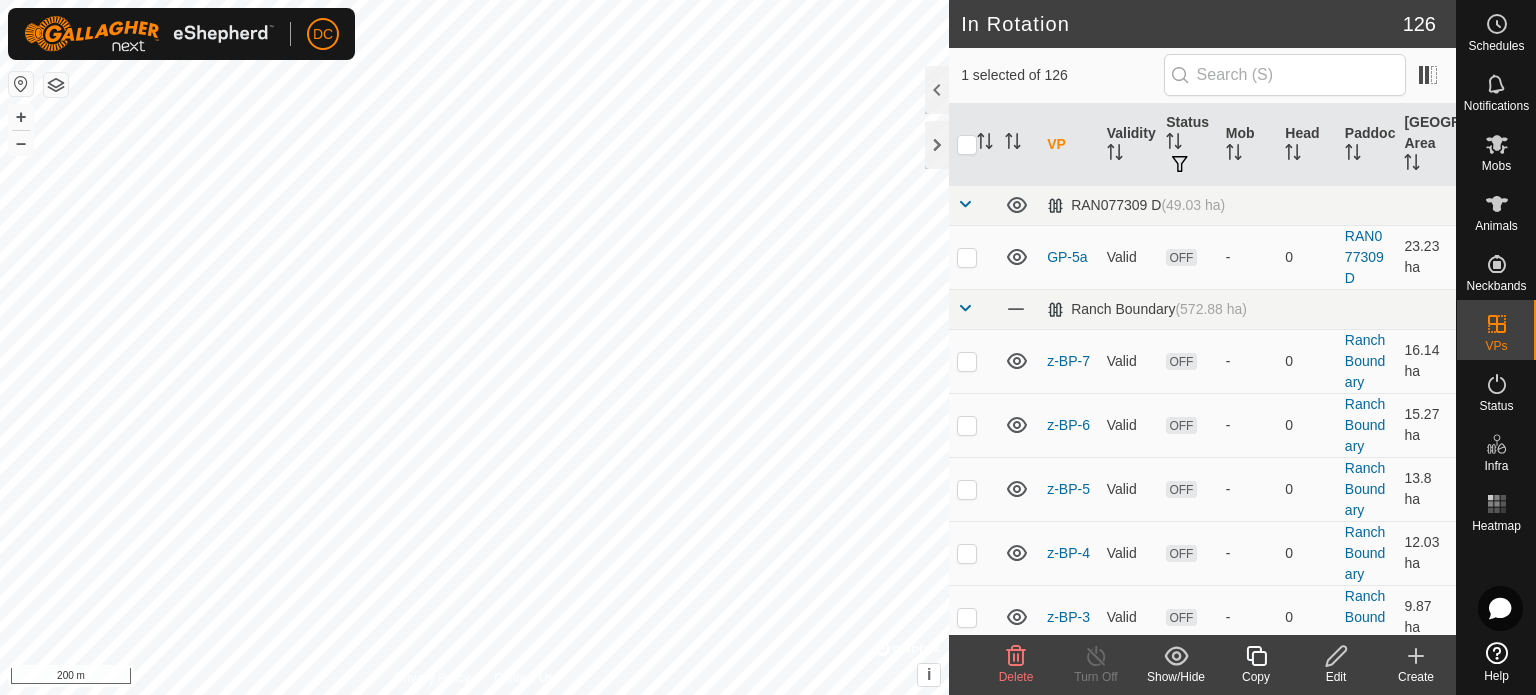 checkbox on "true" 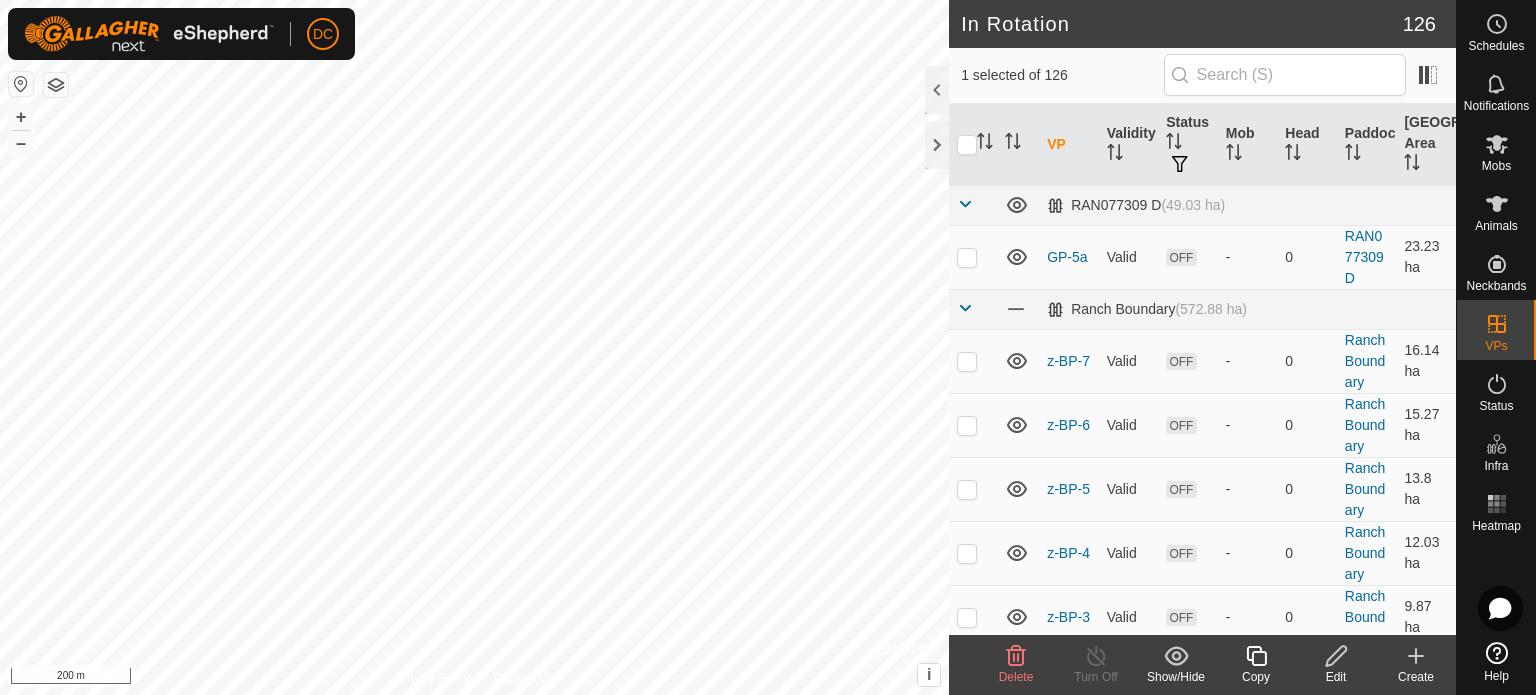 checkbox on "false" 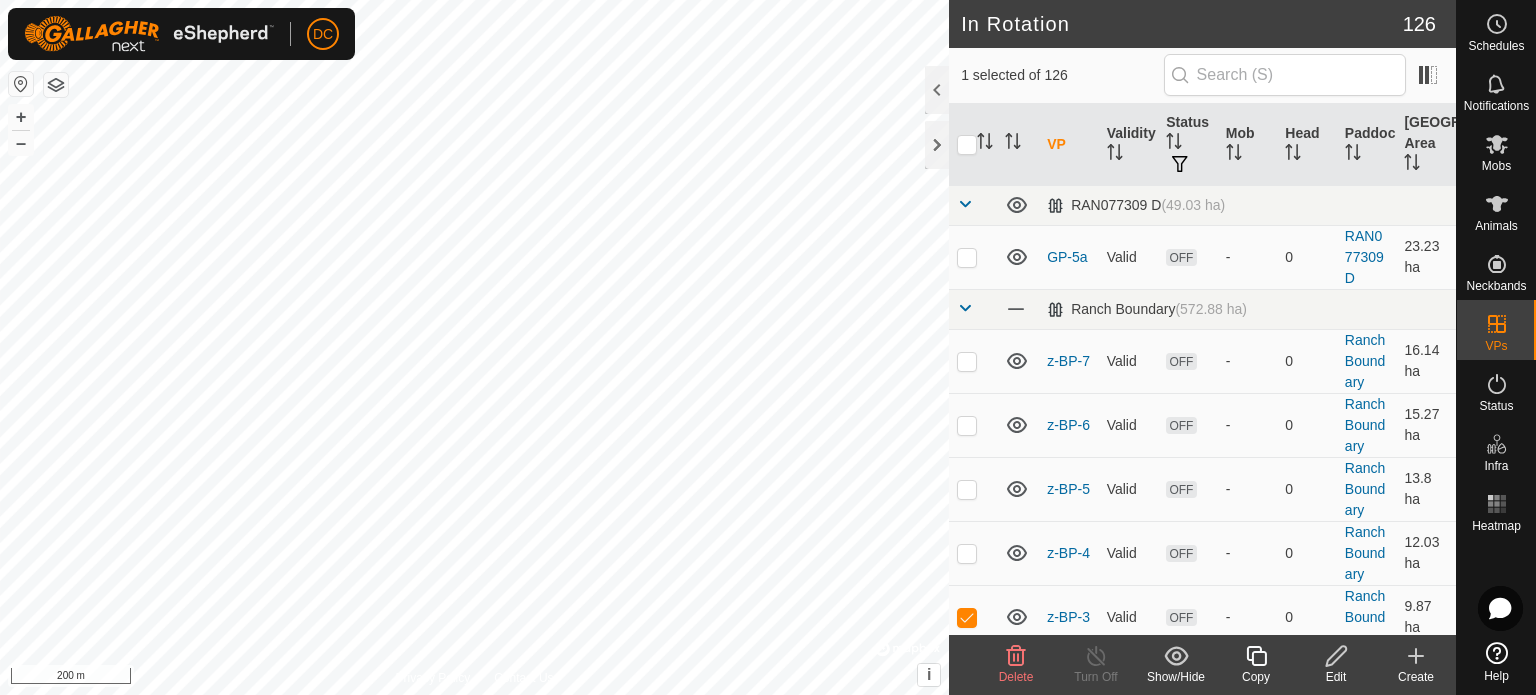 checkbox on "false" 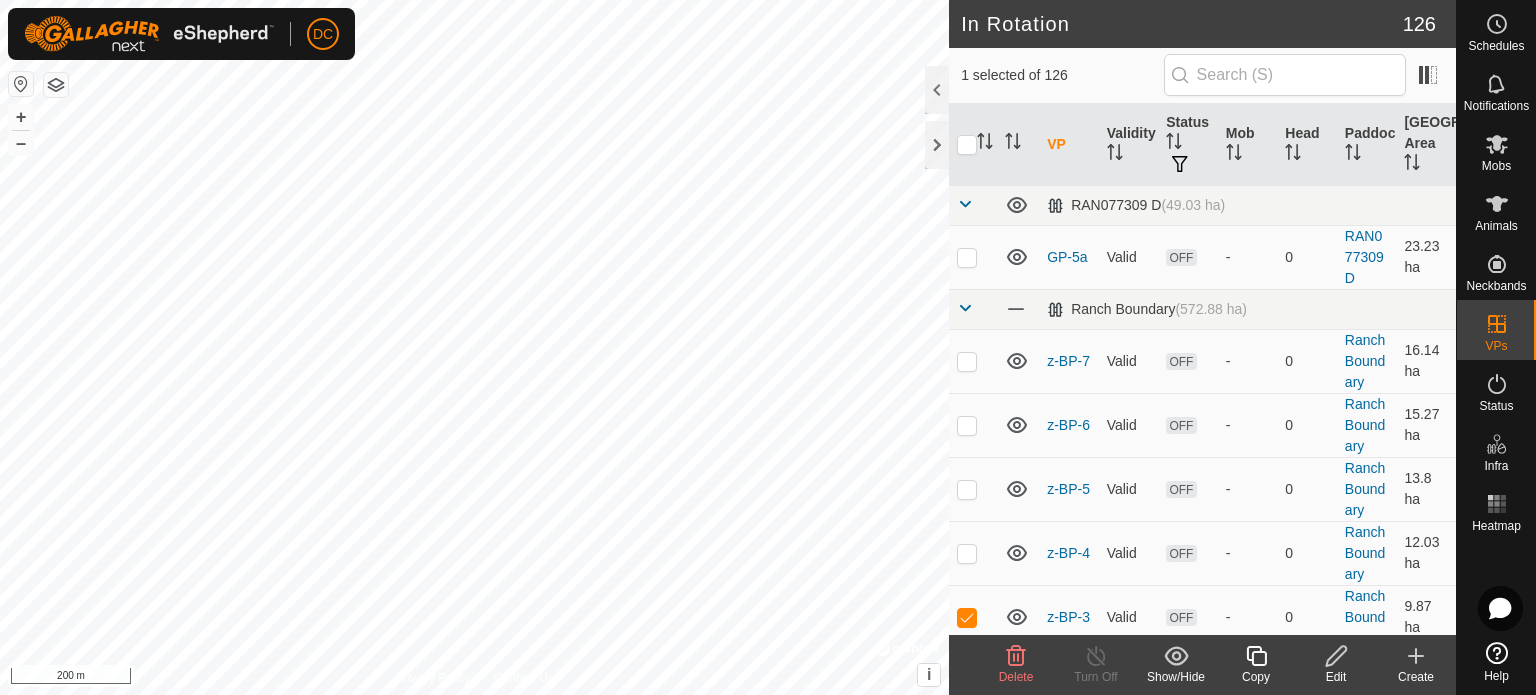 checkbox on "true" 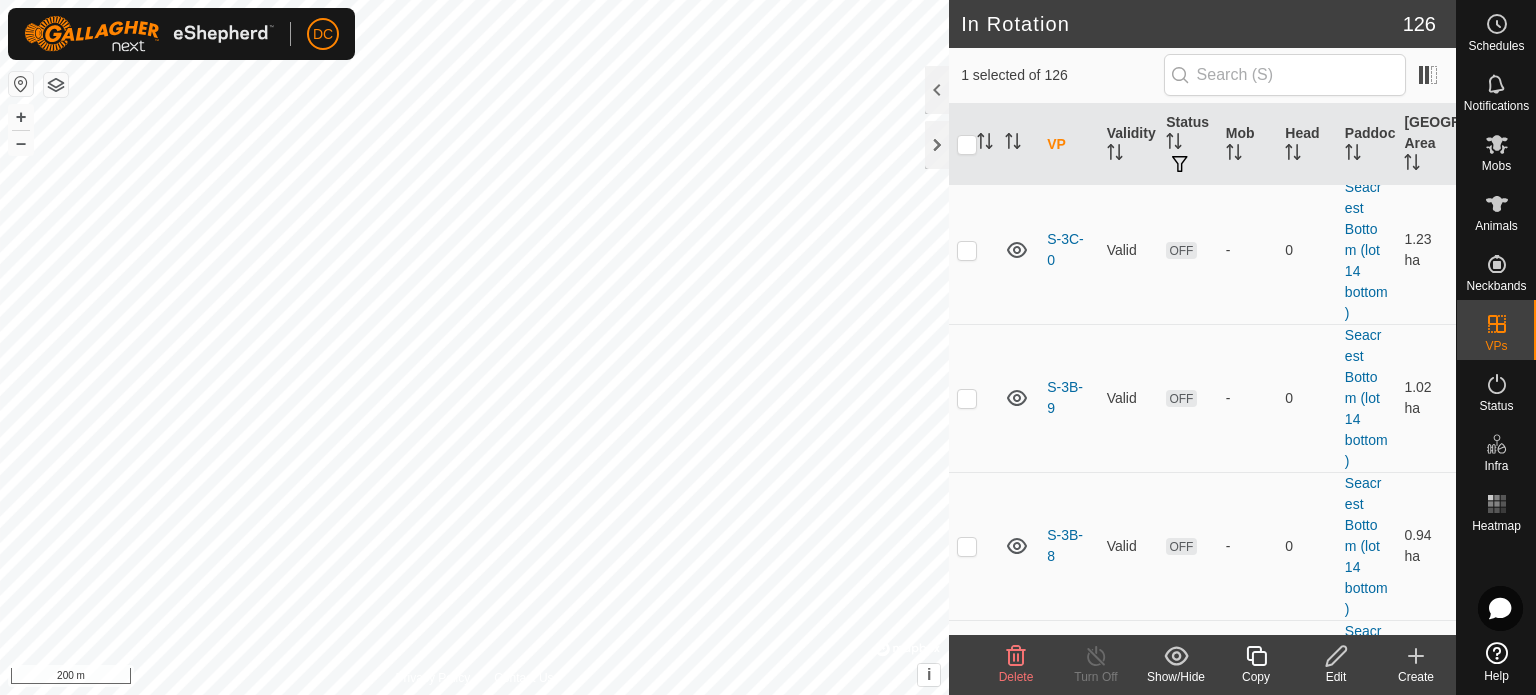 scroll, scrollTop: 6934, scrollLeft: 0, axis: vertical 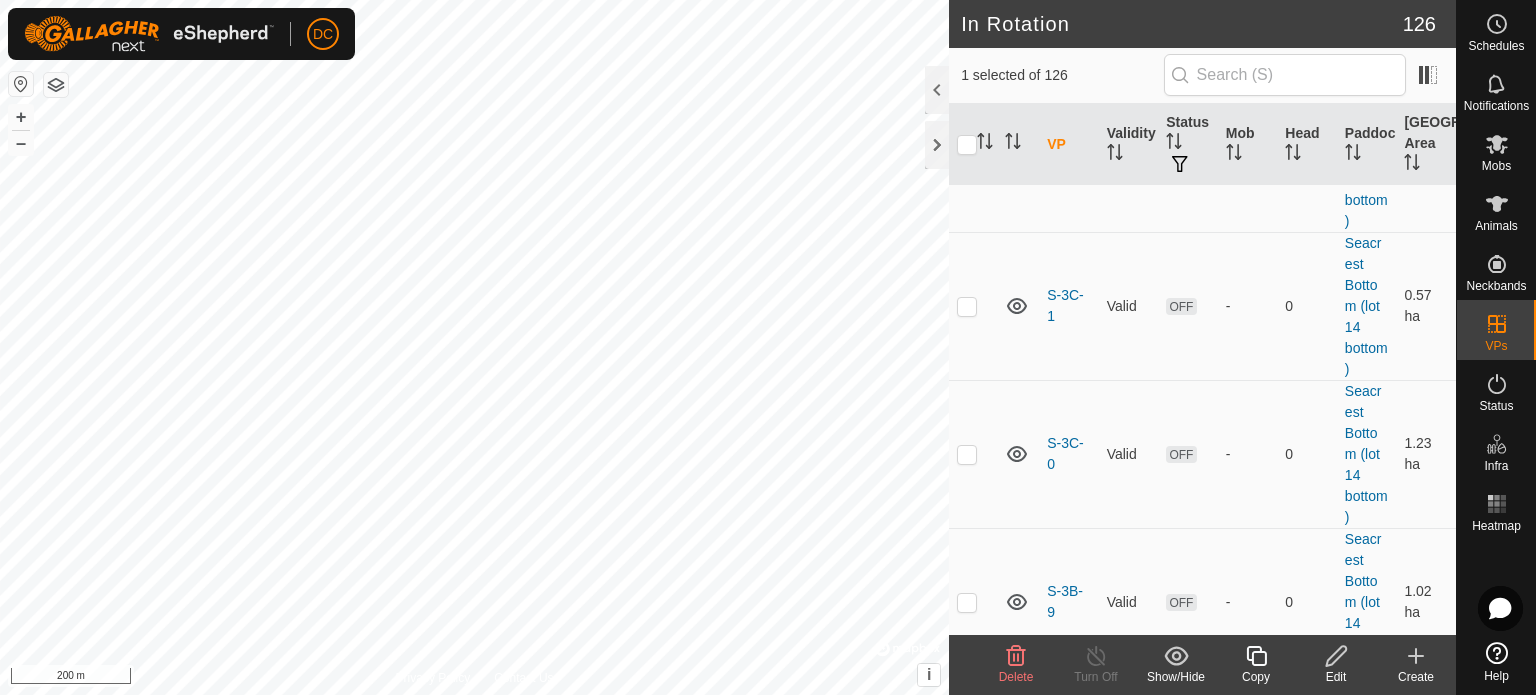 checkbox on "true" 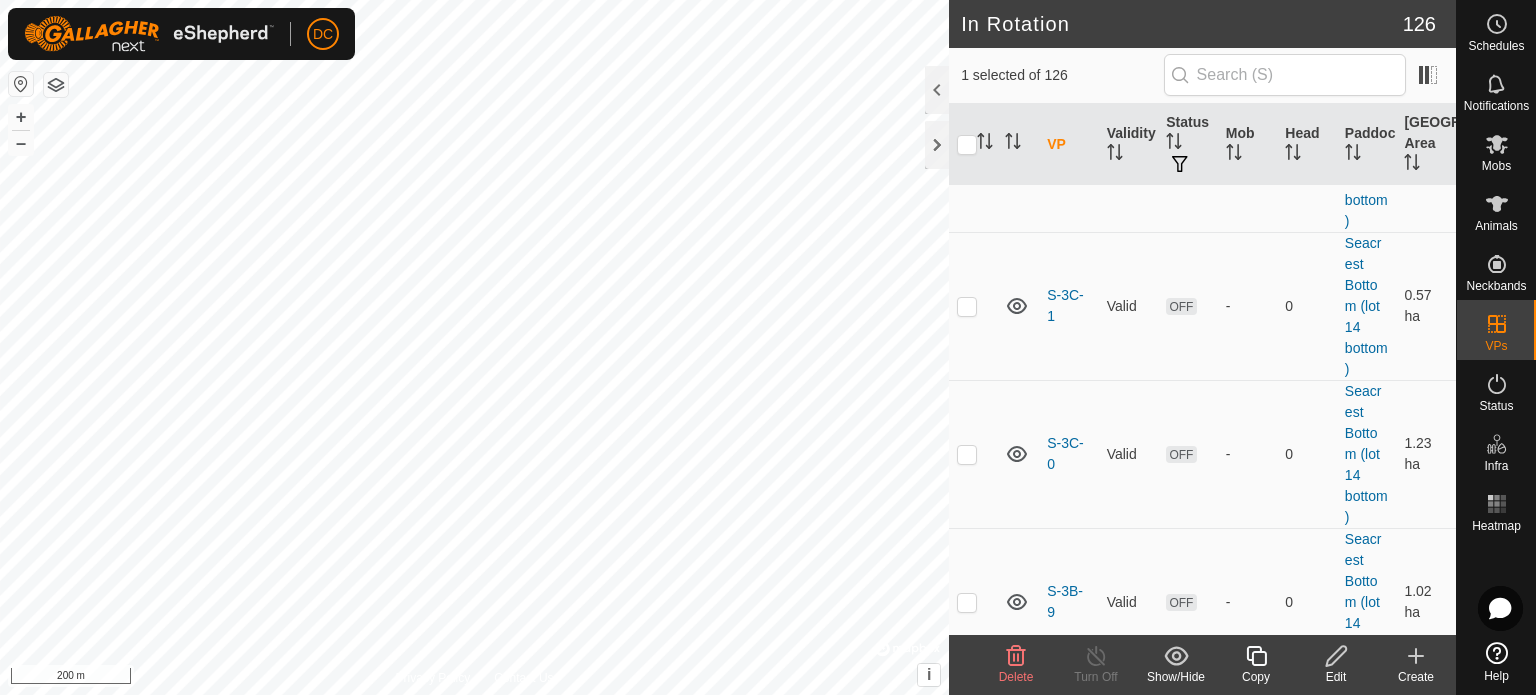 checkbox on "false" 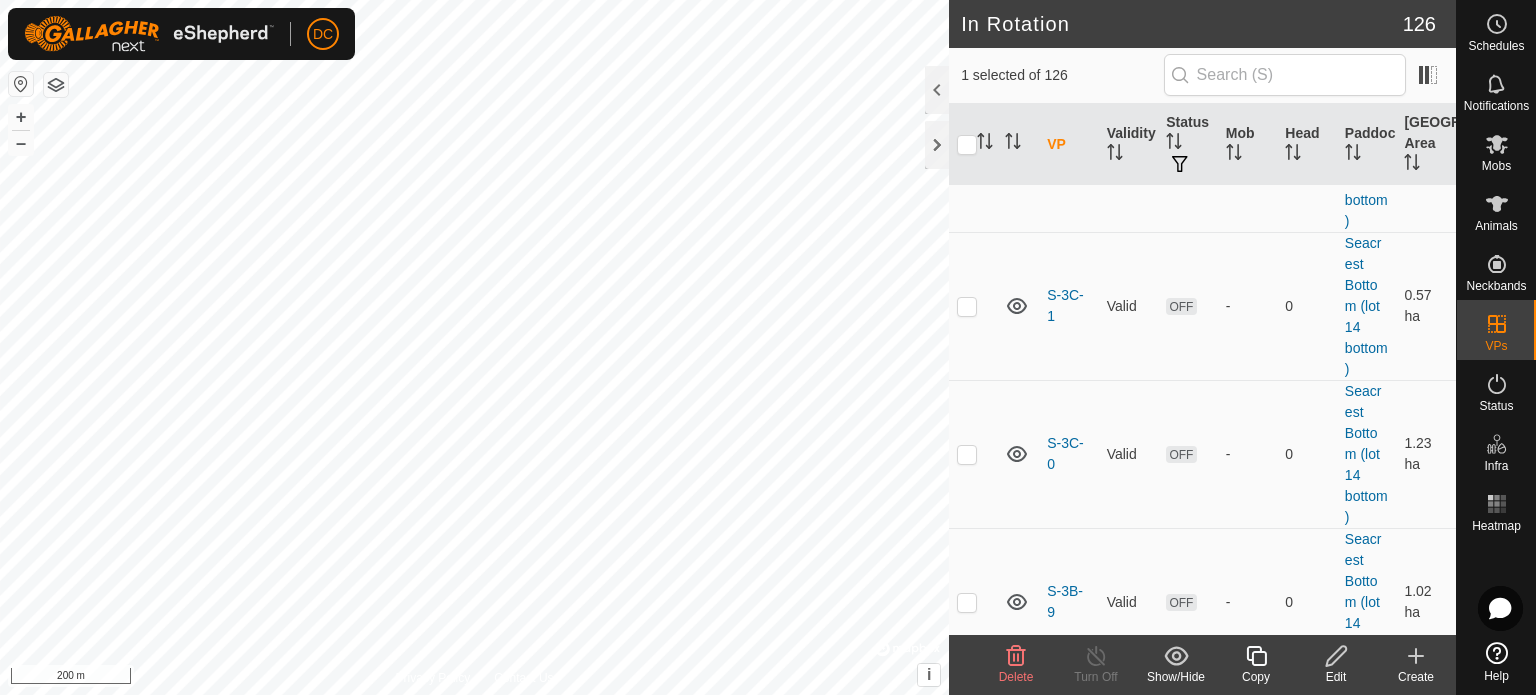 checkbox on "false" 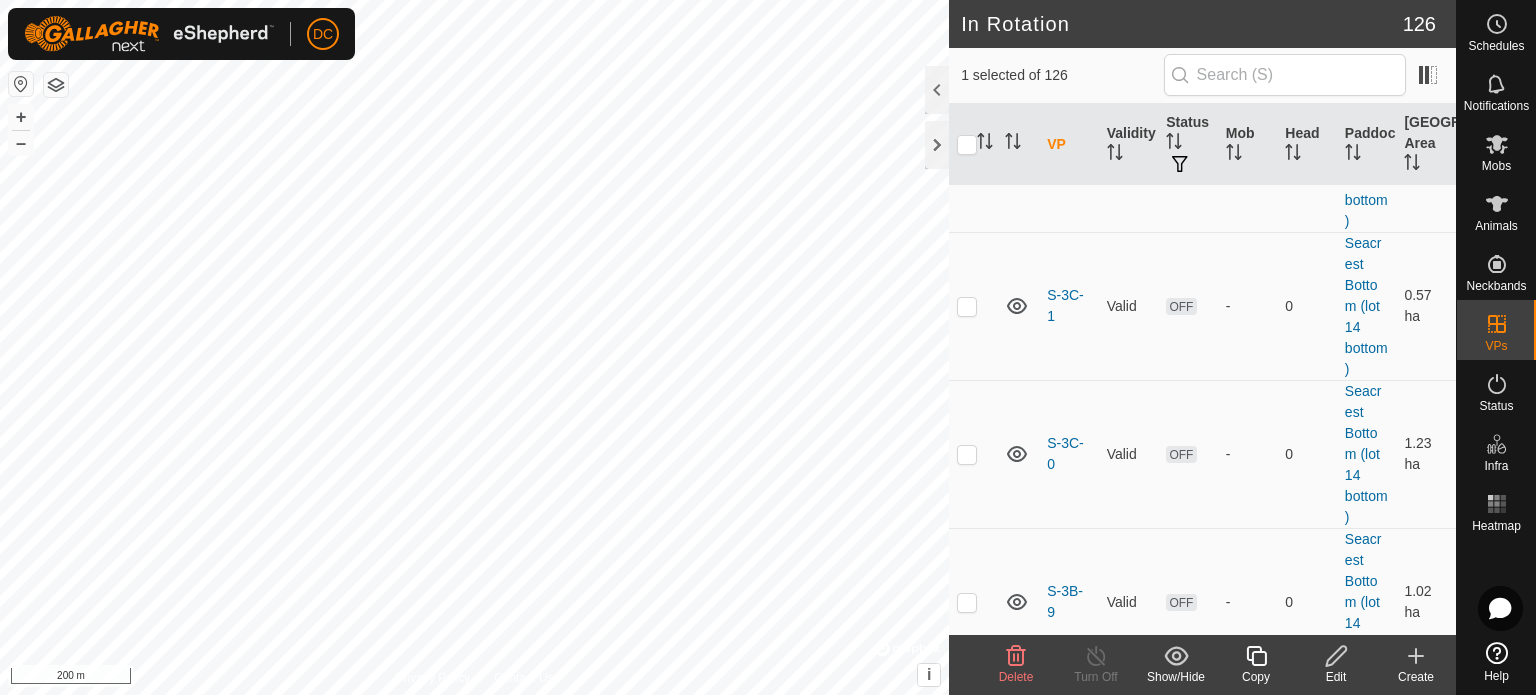 checkbox on "true" 